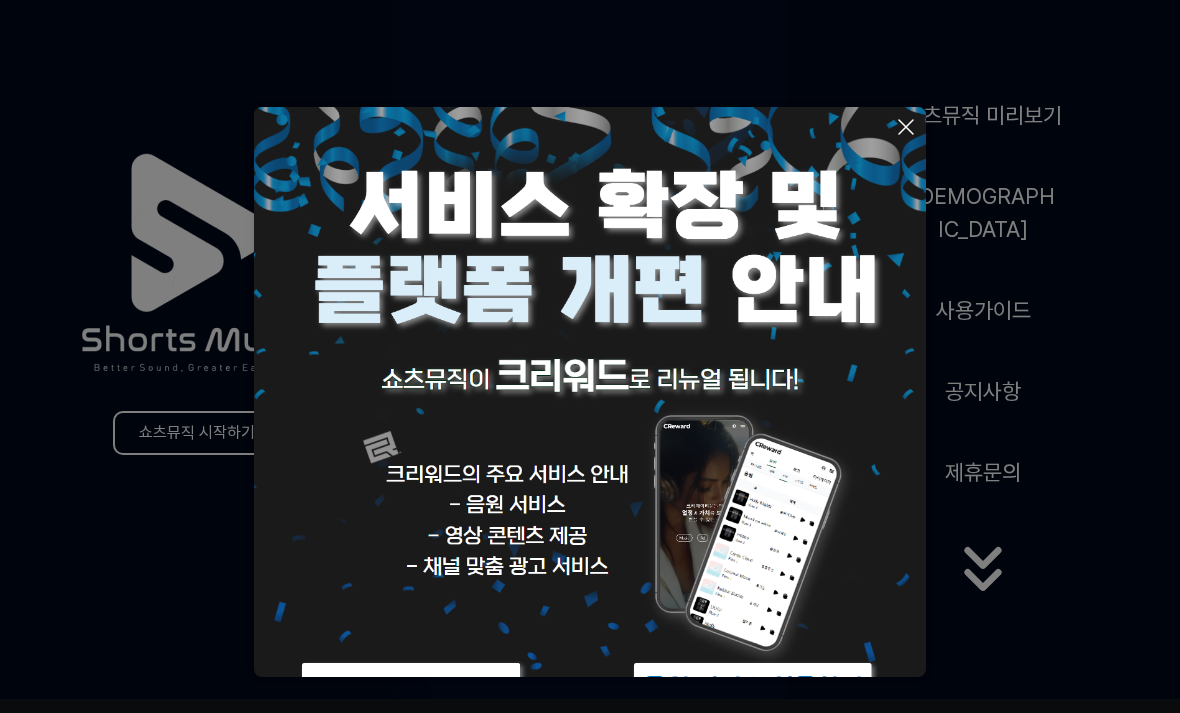 scroll, scrollTop: 0, scrollLeft: 0, axis: both 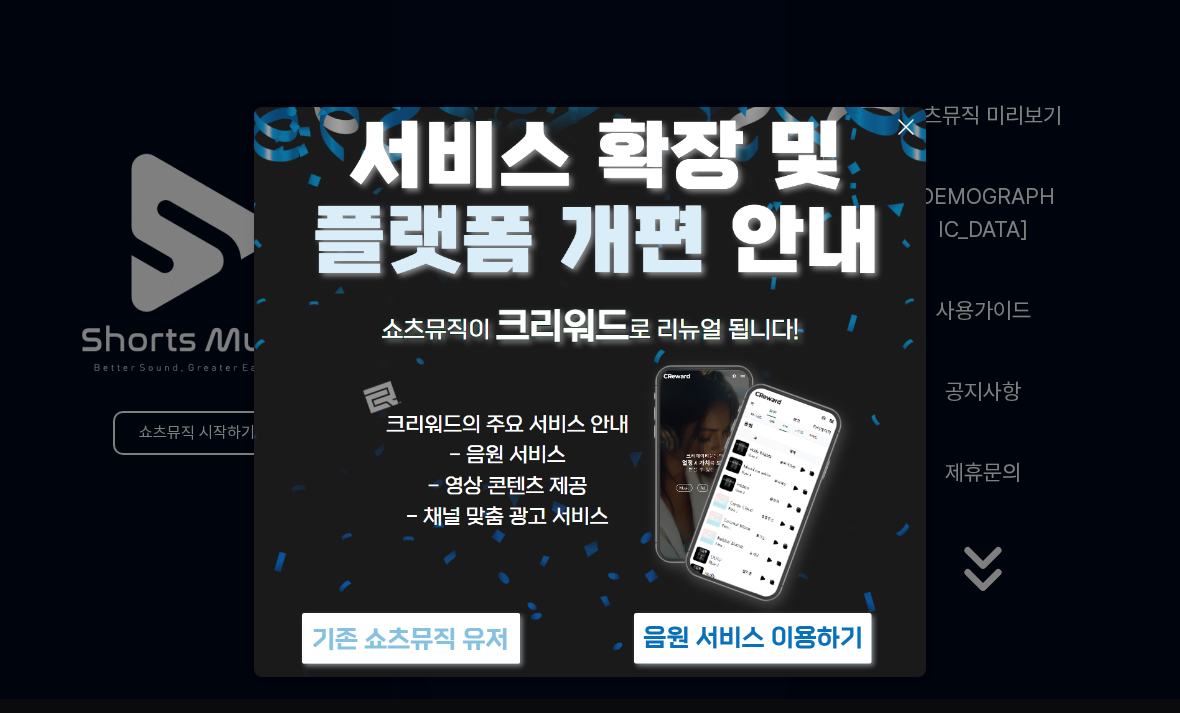 click at bounding box center [753, 638] 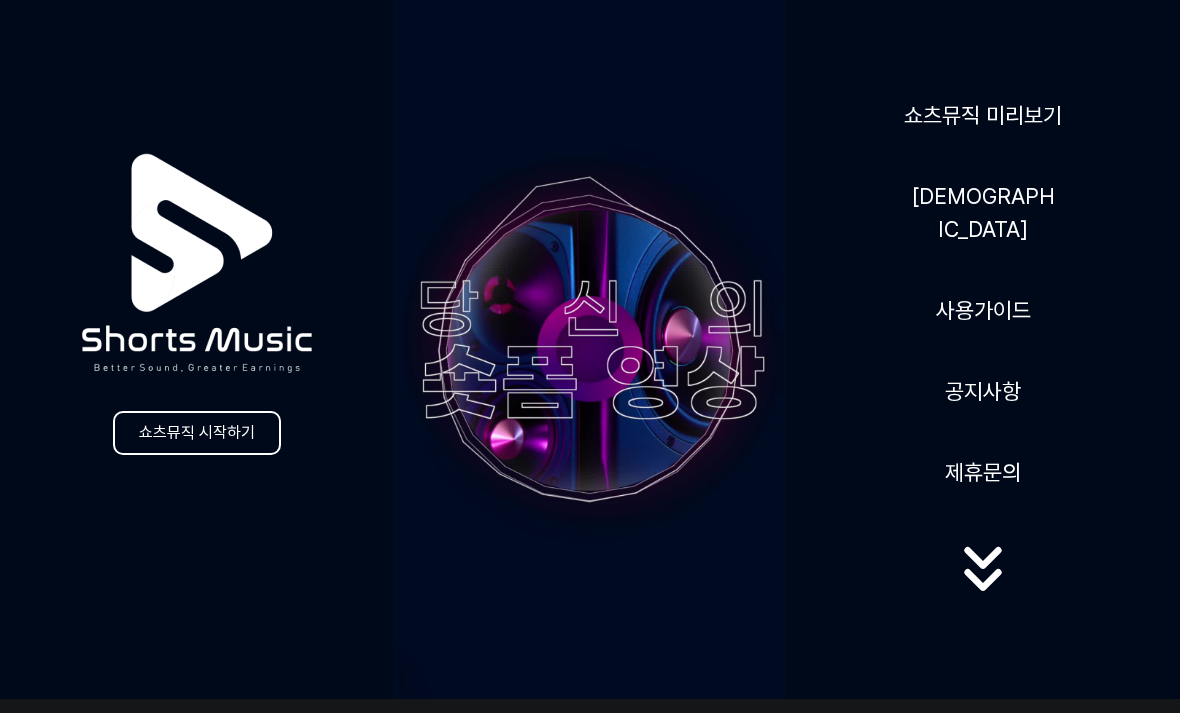 click on "[DEMOGRAPHIC_DATA]" at bounding box center [983, 213] 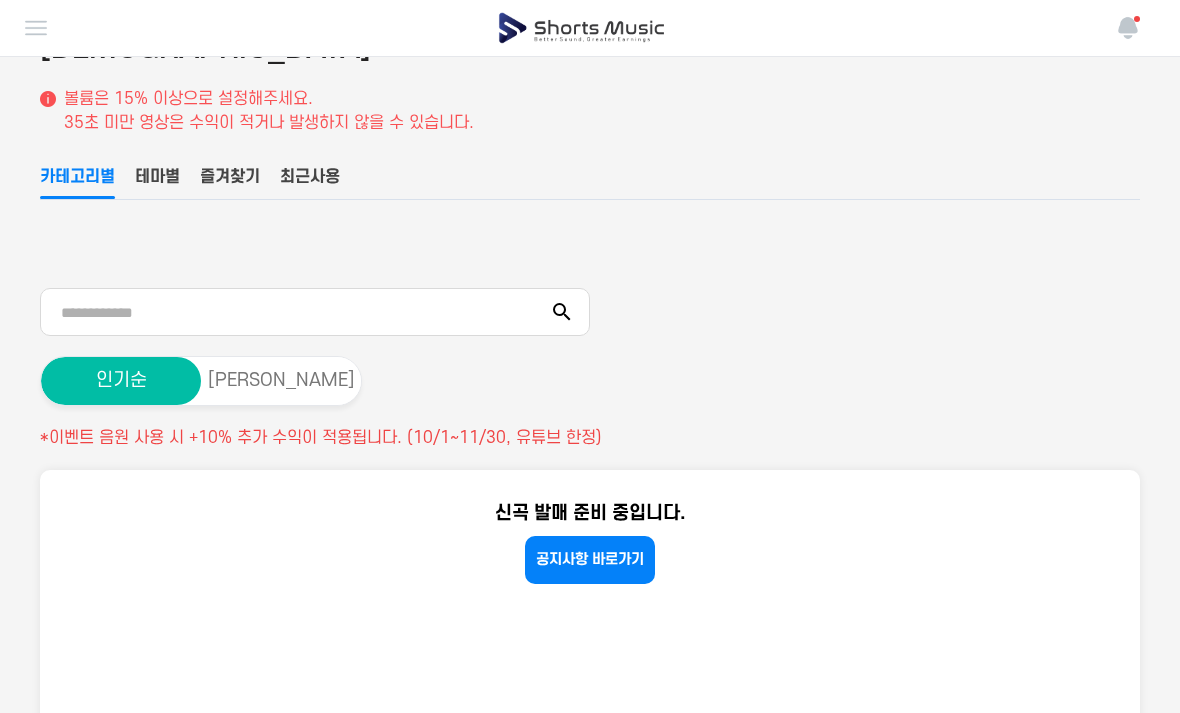 scroll, scrollTop: 134, scrollLeft: 0, axis: vertical 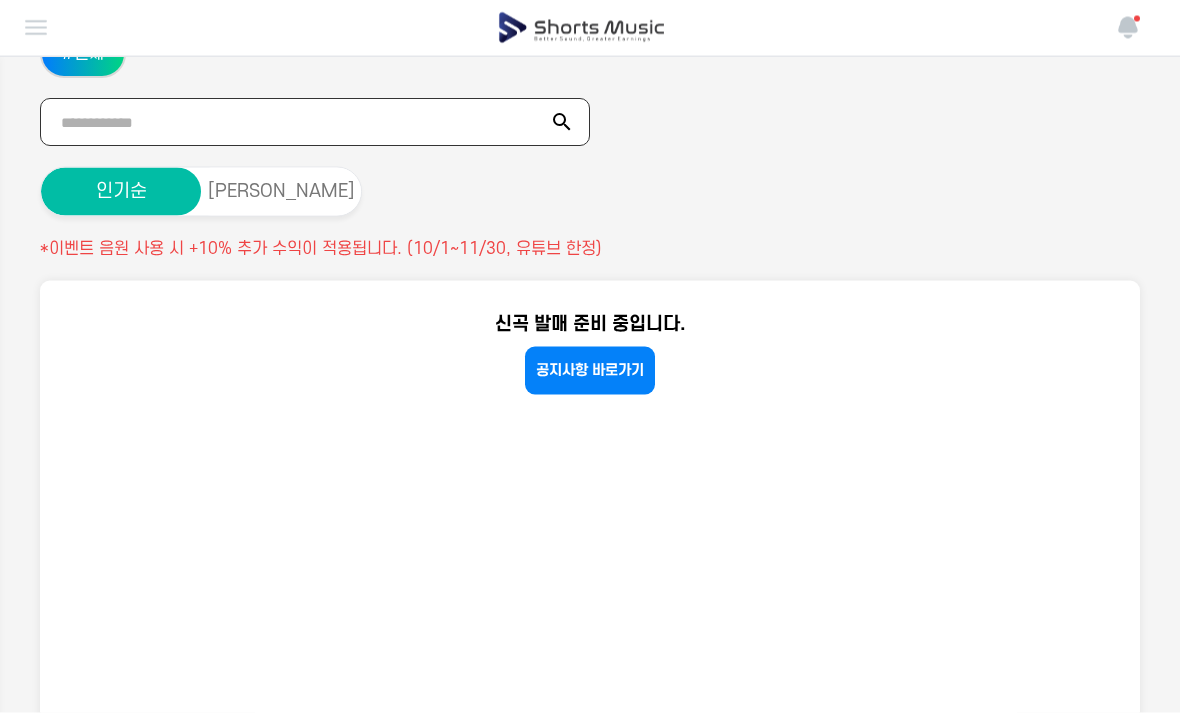click at bounding box center [315, 123] 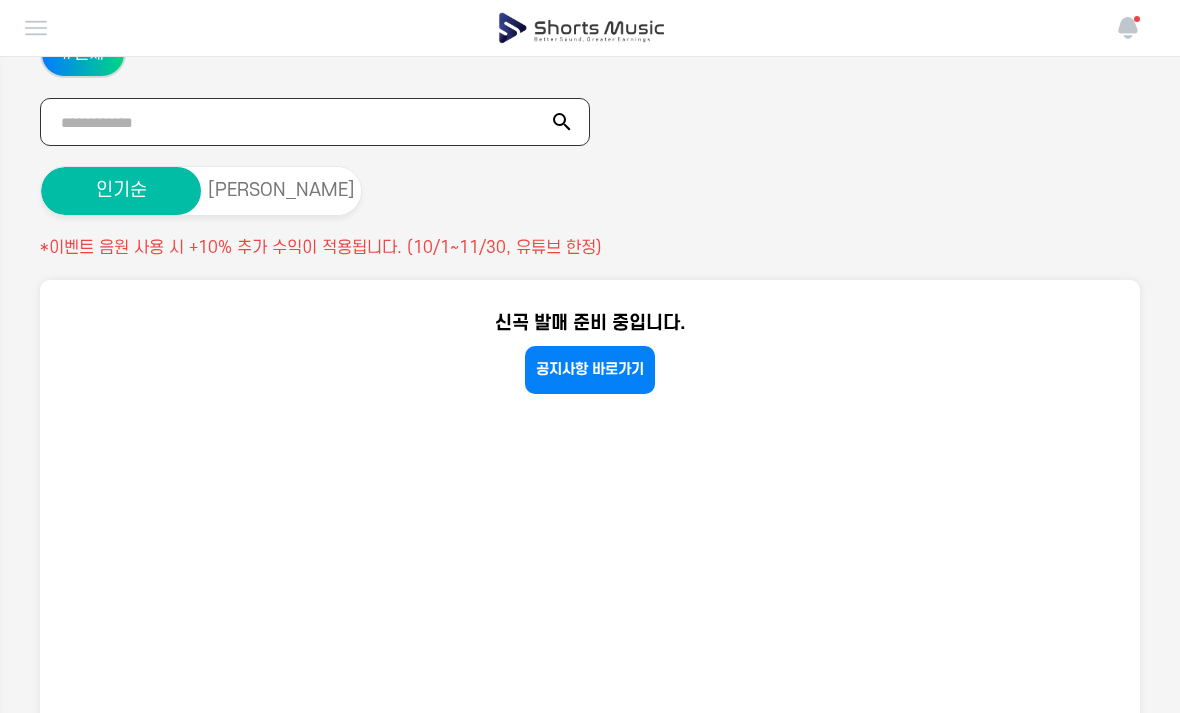 scroll, scrollTop: 291, scrollLeft: 0, axis: vertical 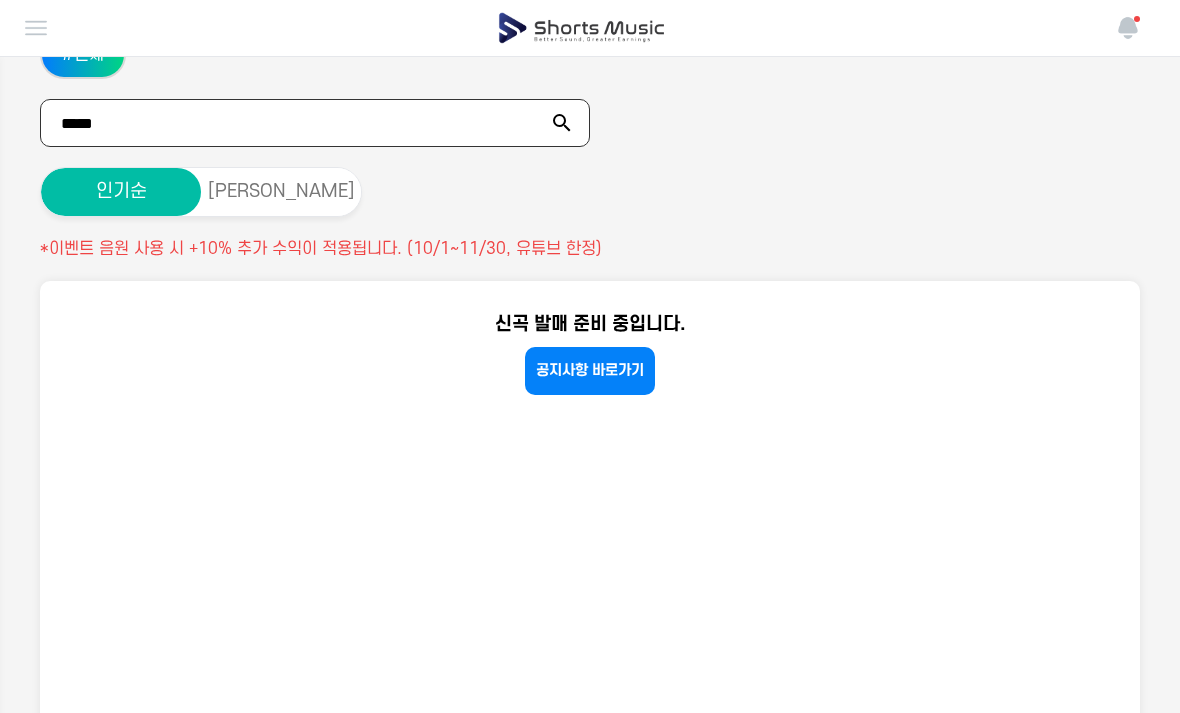 click on "*****" at bounding box center [315, 123] 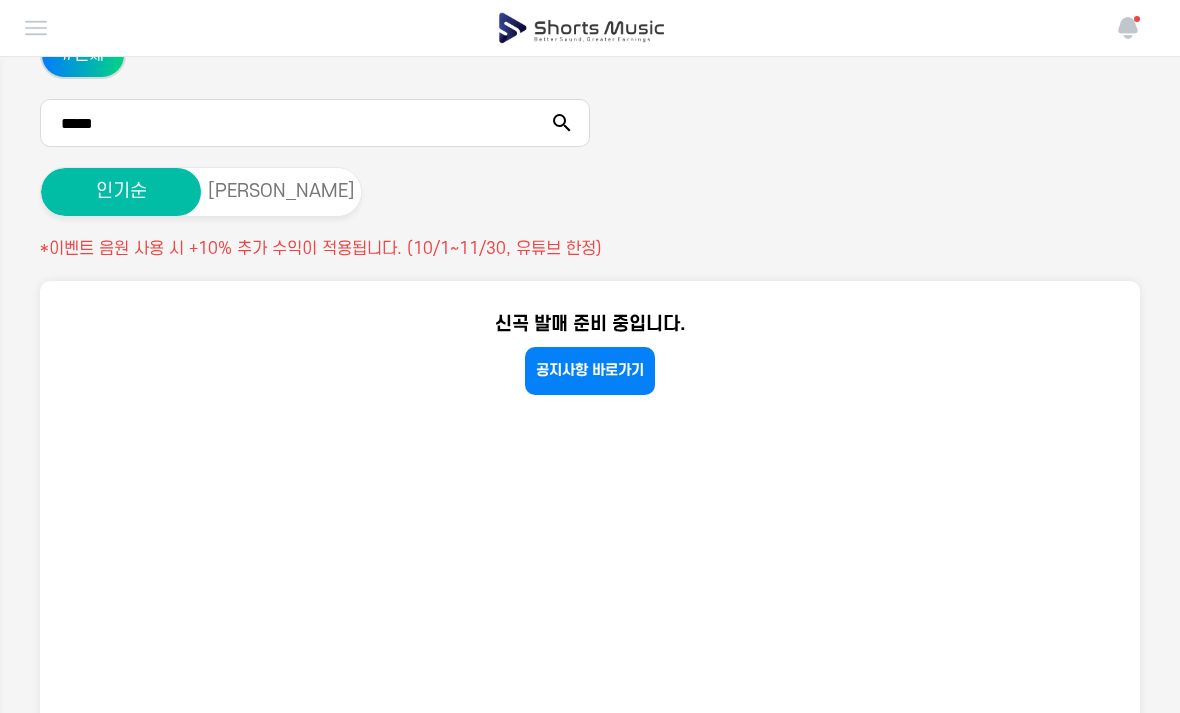 click on "인기순   최신순   *이벤트 음원 사용 시 +10% 추가 수익이 적용됩니다. (10/1~11/30, 유튜브 한정)" at bounding box center [590, 214] 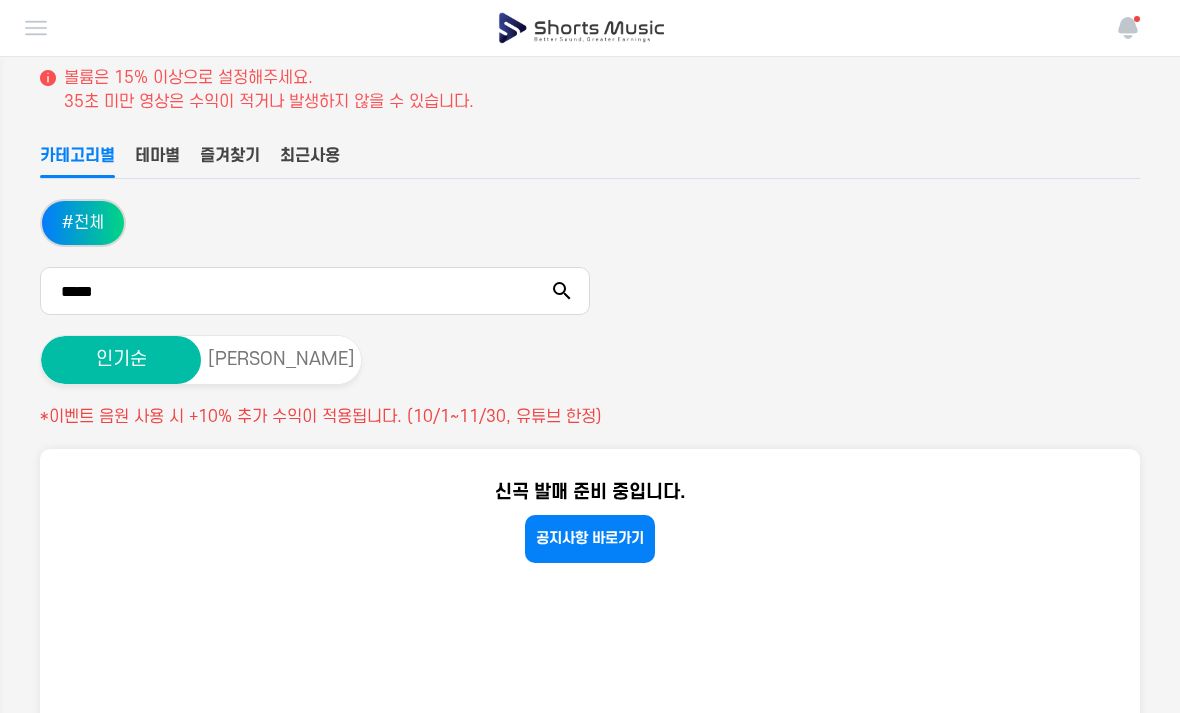 scroll, scrollTop: 117, scrollLeft: 0, axis: vertical 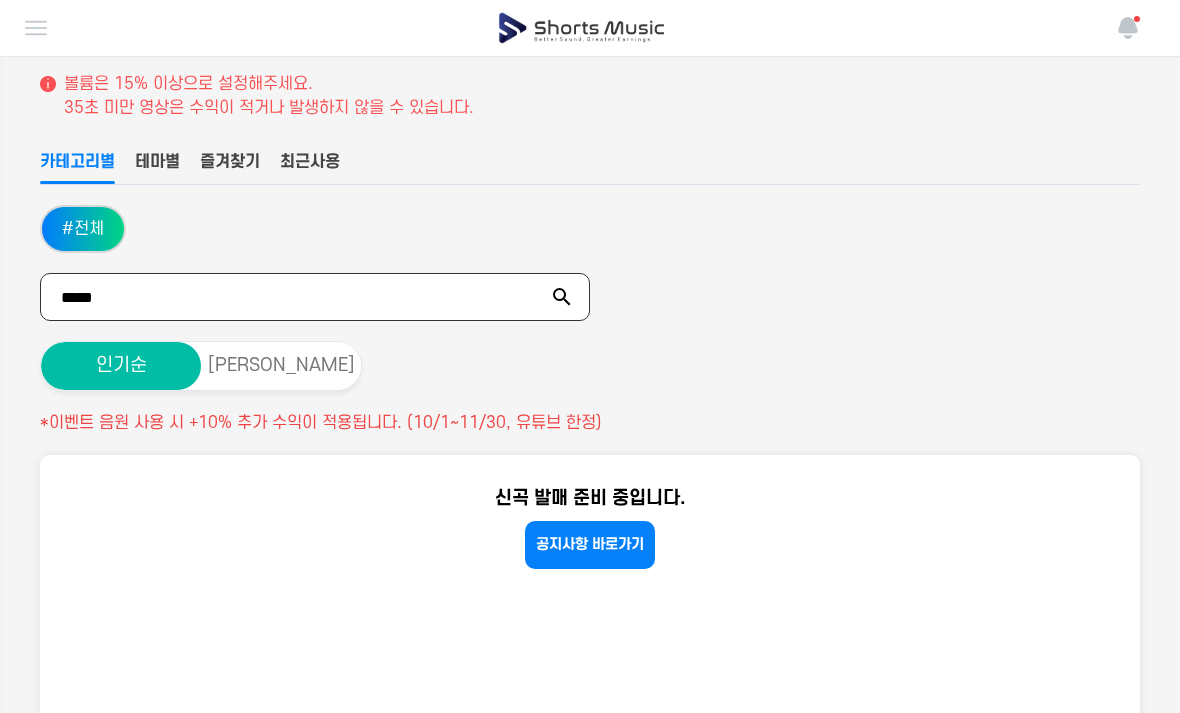 click on "*****" at bounding box center [315, 297] 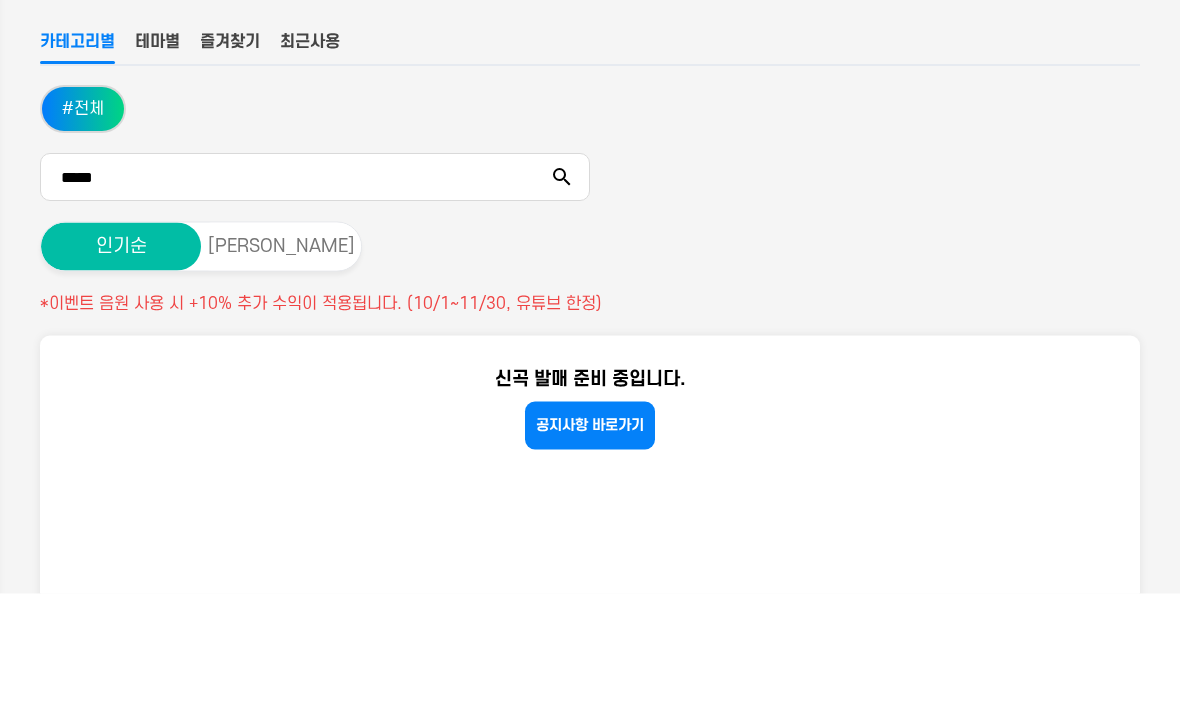 click on "음원       볼륨은 15% 이상으로 설정해주세요.     35초 미만 영상은 수익이 적거나 발생하지 않을 수 있습니다.       카테고리별   테마별   즐겨찾기   최근사용     # 전체     *****     인기순   최신순   *이벤트 음원 사용 시 +10% 추가 수익이 적용됩니다. (10/1~11/30, 유튜브 한정)   신곡 발매 준비 중입니다.   공지사항 바로가기" at bounding box center [590, 573] 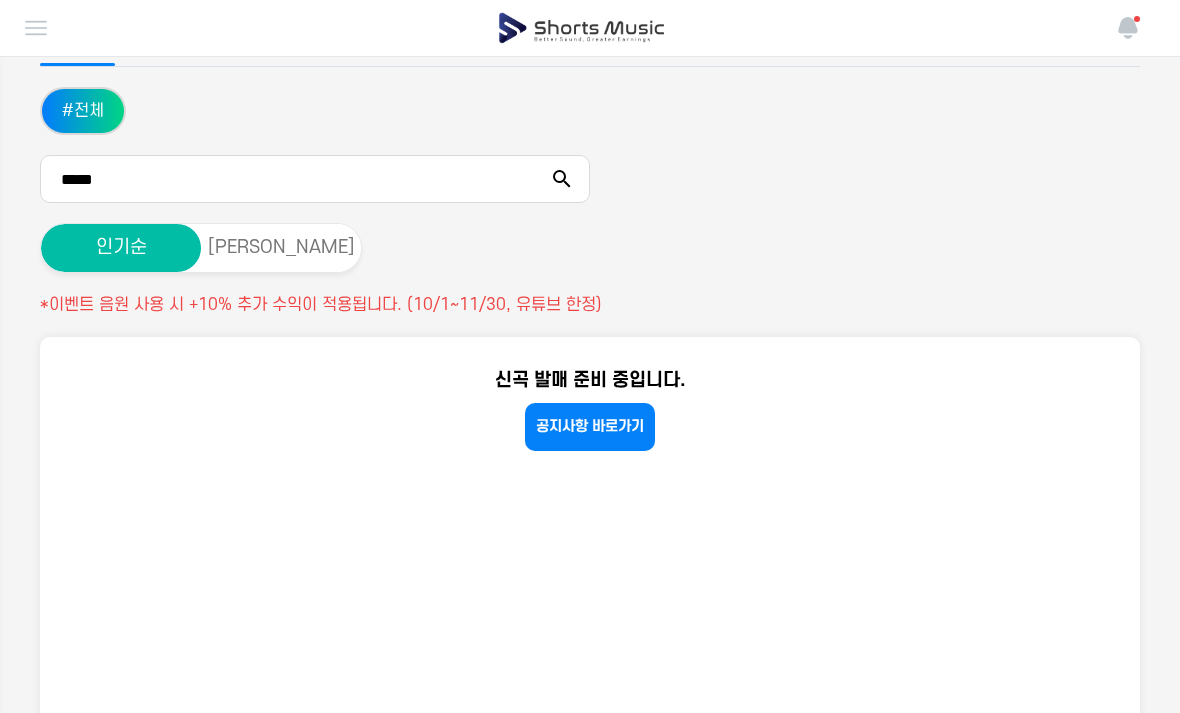 scroll, scrollTop: 0, scrollLeft: 0, axis: both 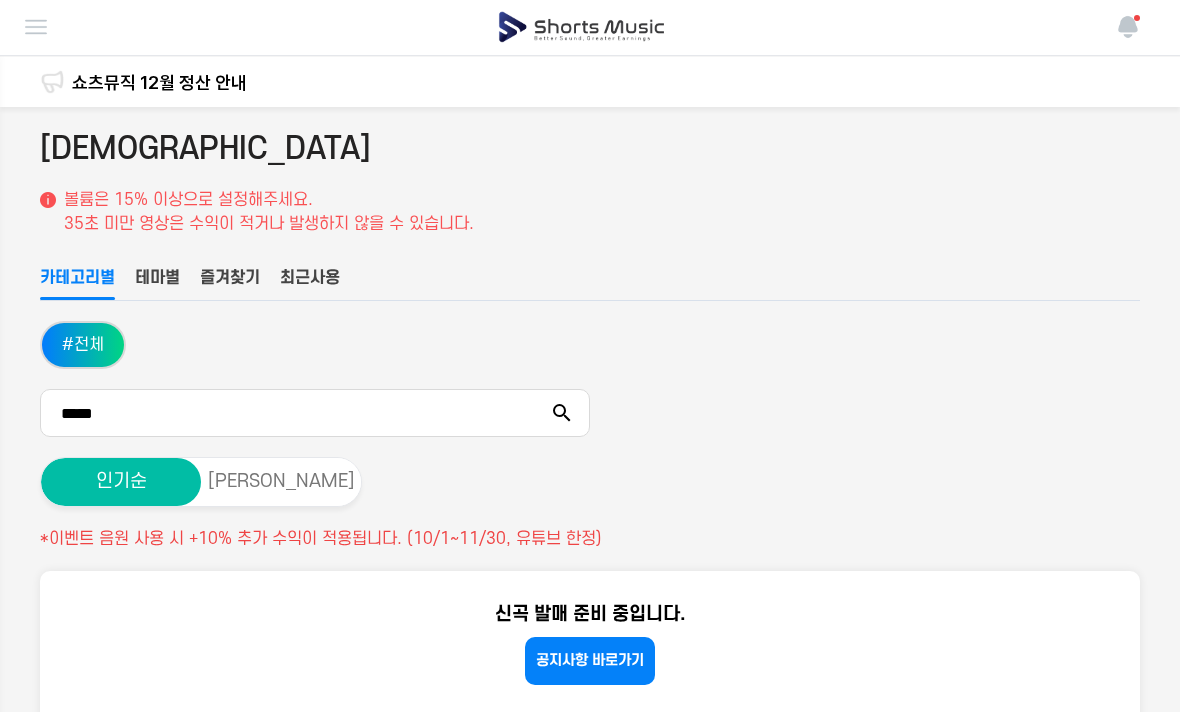 click at bounding box center [36, 28] 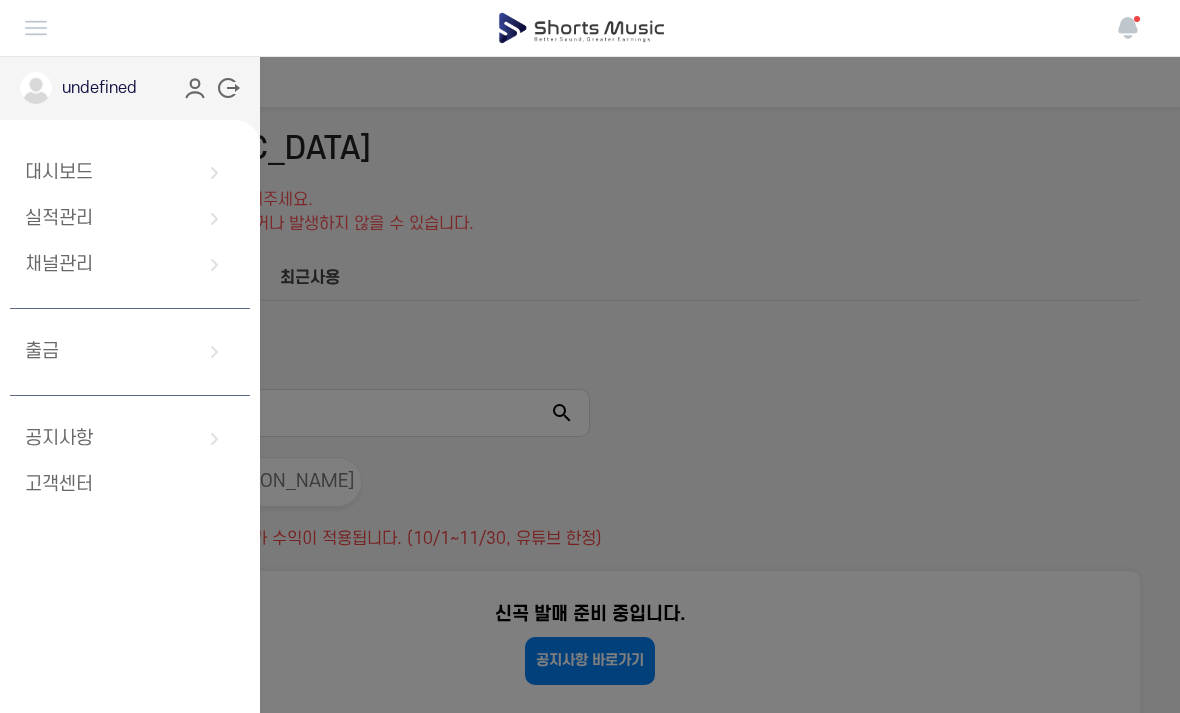 click on "대시보드   실적관리   채널관리   출금   공지사항" at bounding box center [590, 28] 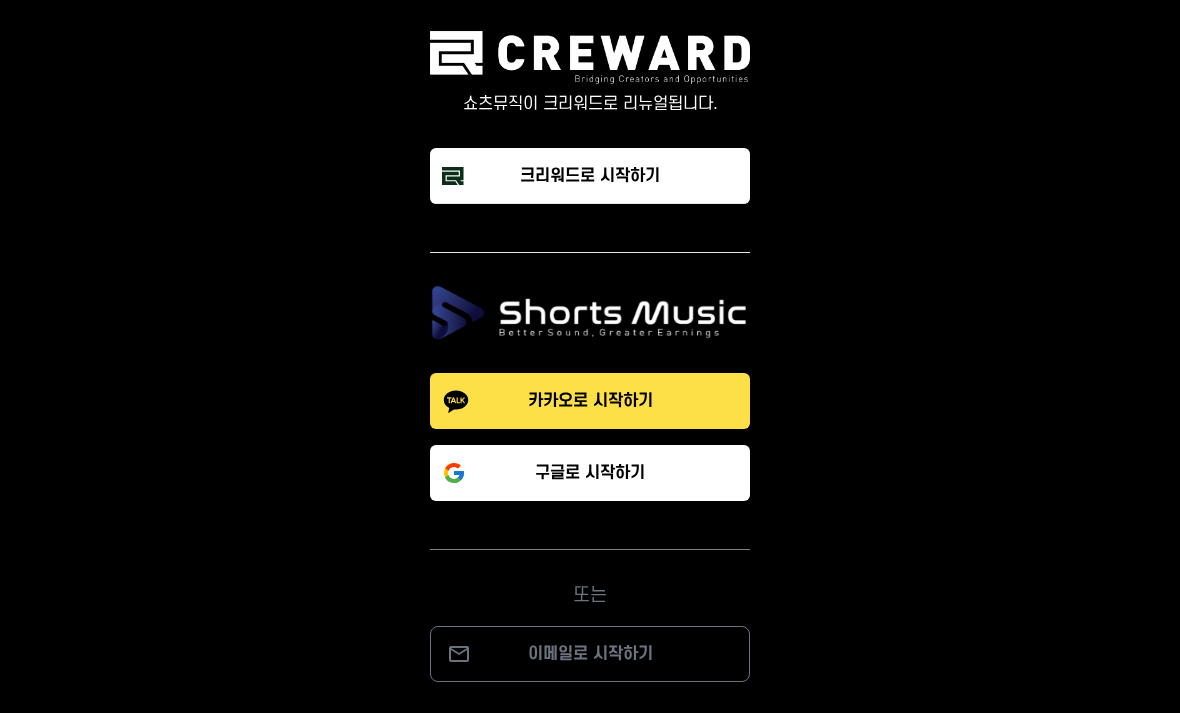 scroll, scrollTop: 0, scrollLeft: 0, axis: both 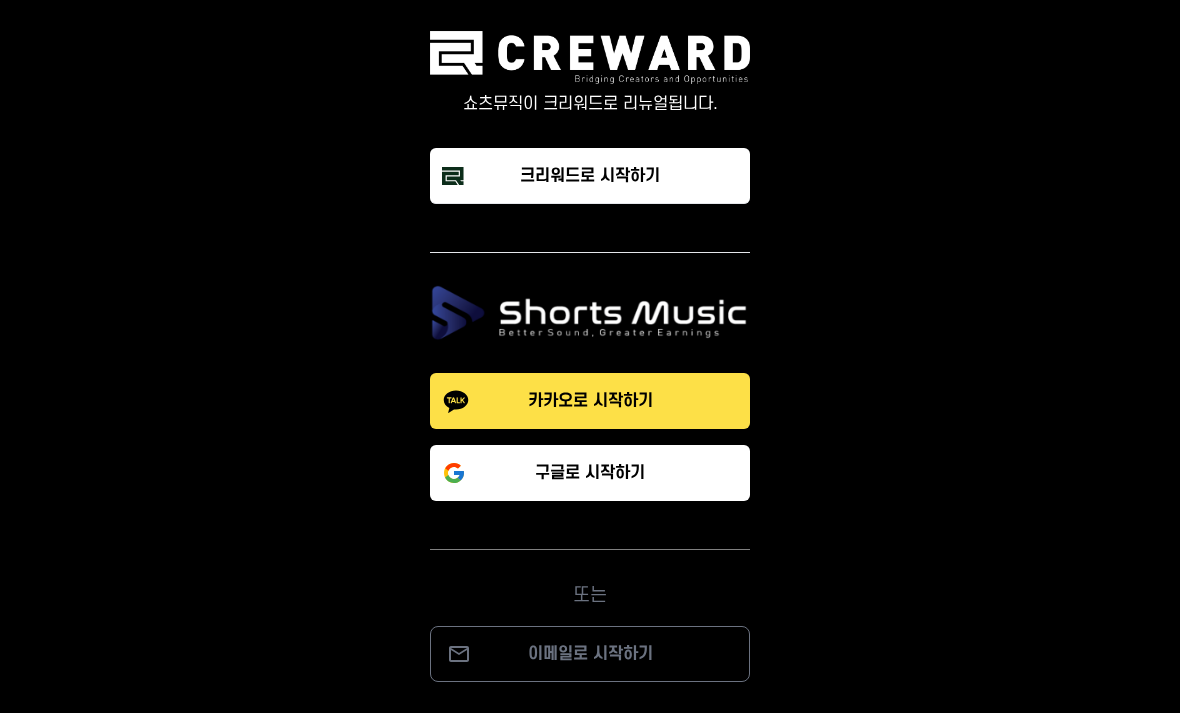 click on "구글로 시작하기" at bounding box center [590, 473] 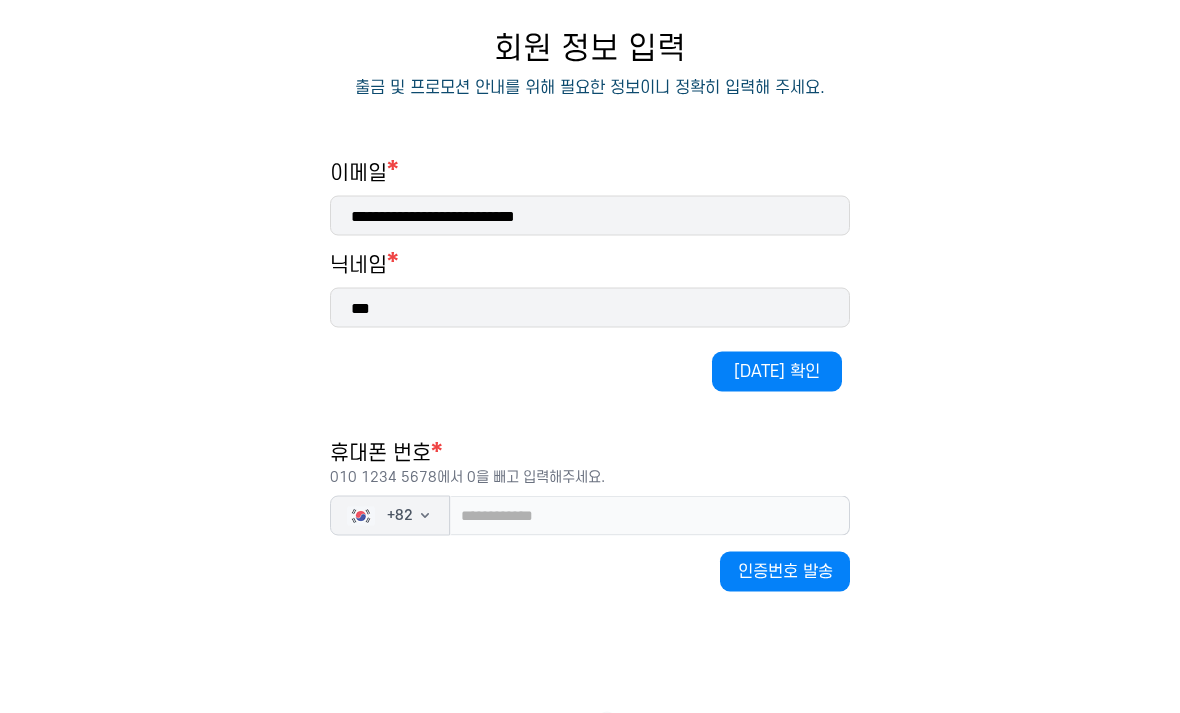 scroll, scrollTop: 204, scrollLeft: 0, axis: vertical 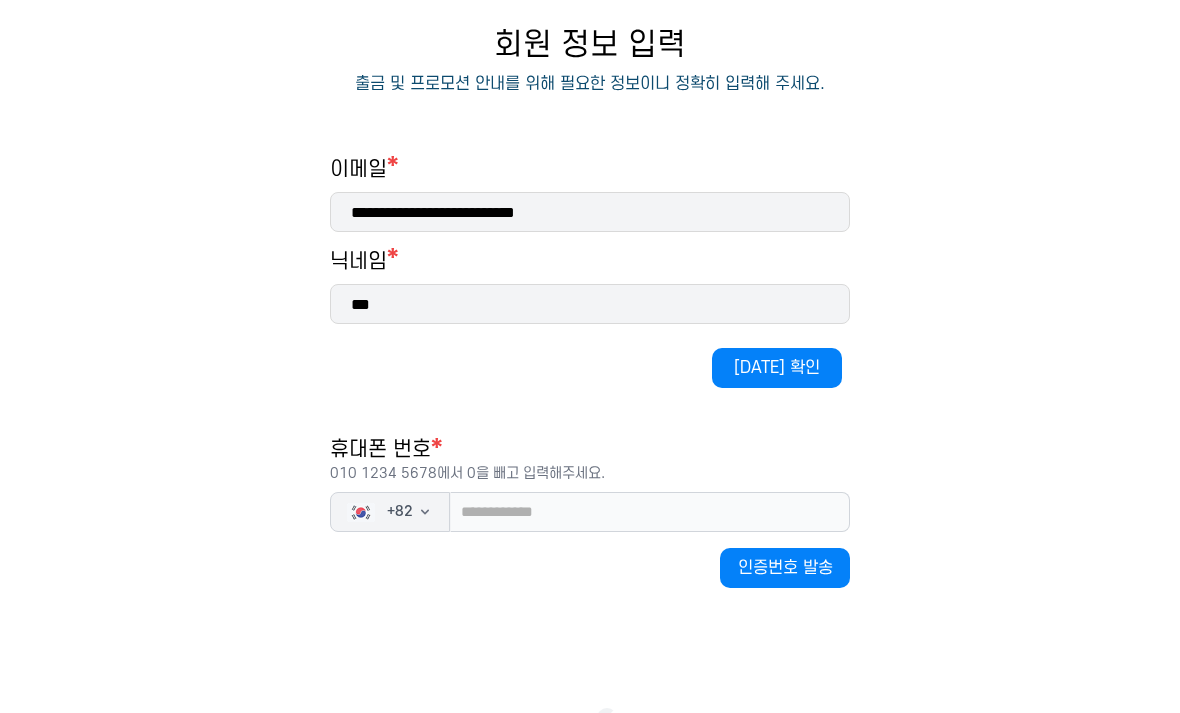 click on "중복 확인" at bounding box center [777, 368] 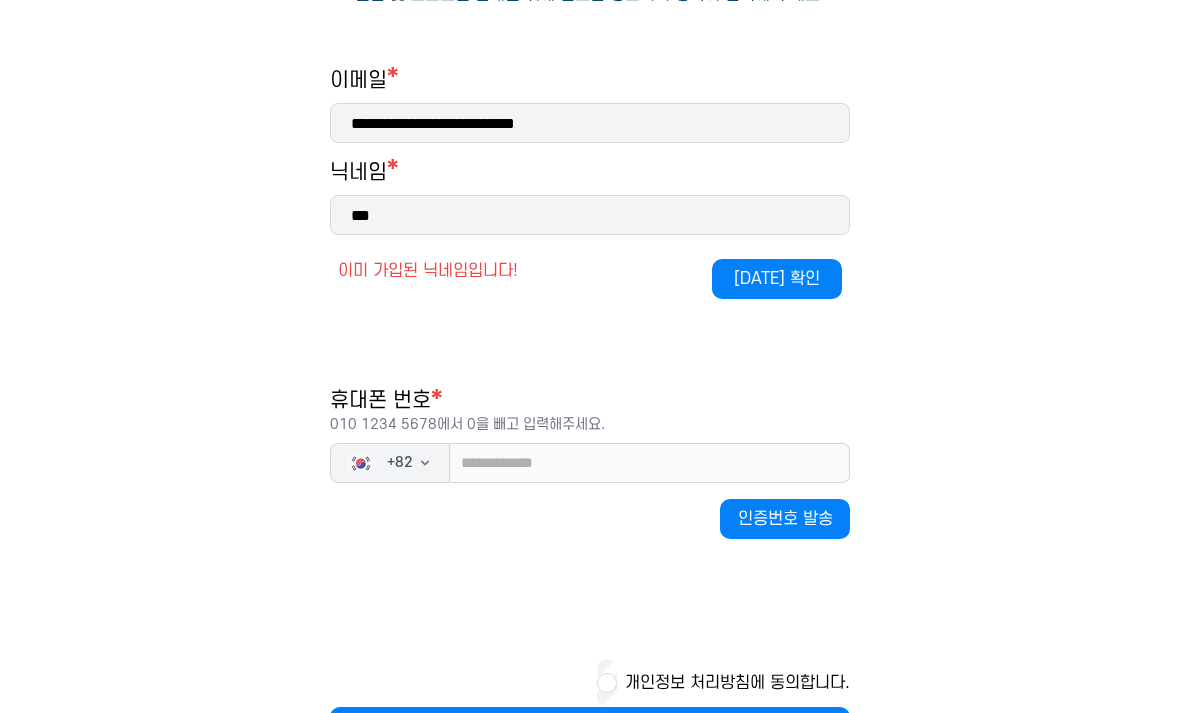 scroll, scrollTop: 303, scrollLeft: 0, axis: vertical 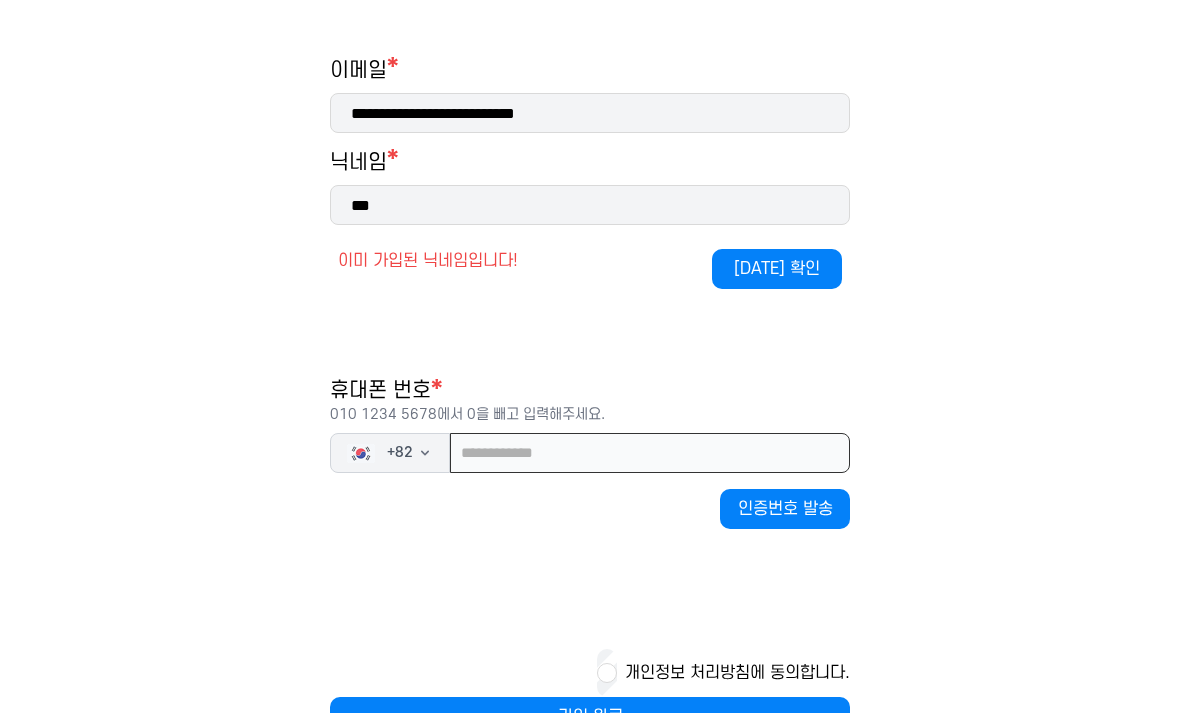 click at bounding box center [650, 453] 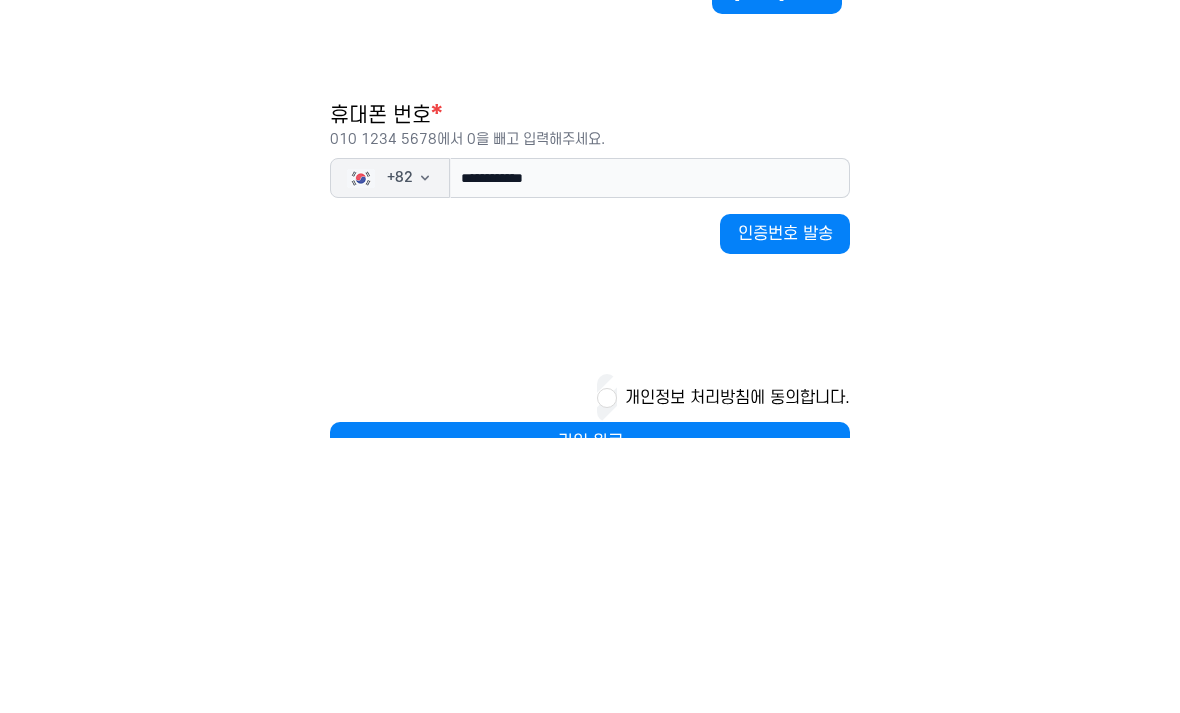 click on "+ 82" at bounding box center (390, 453) 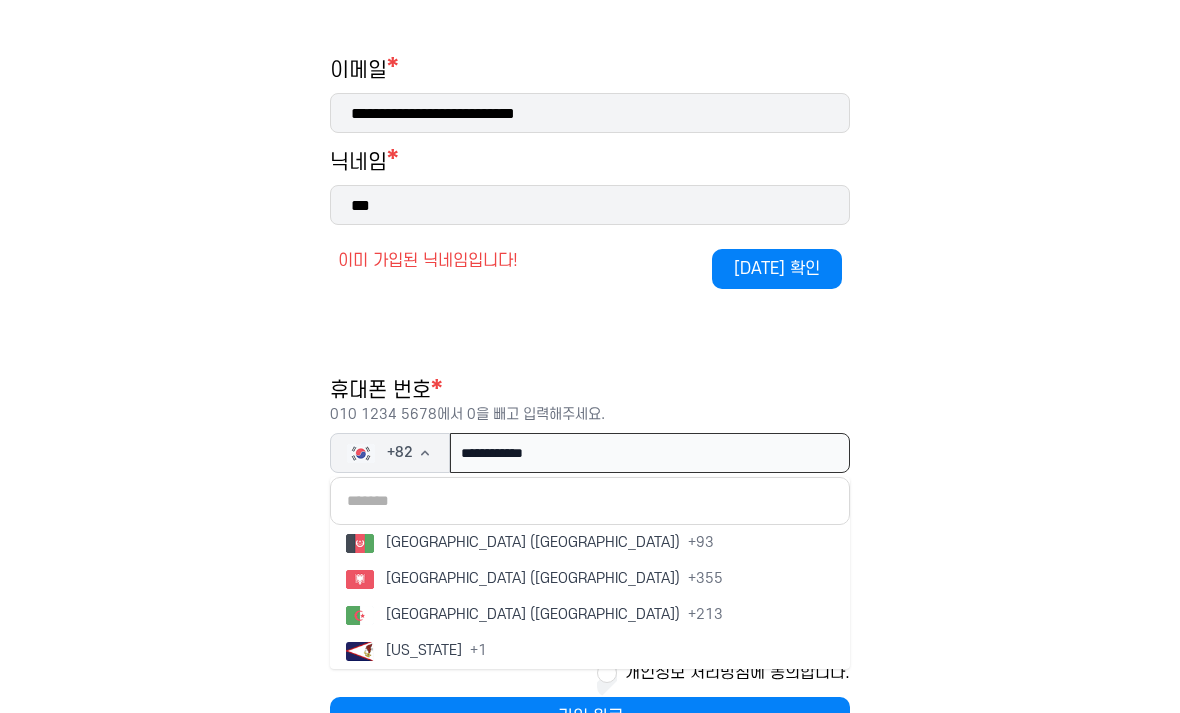click on "**********" at bounding box center (650, 453) 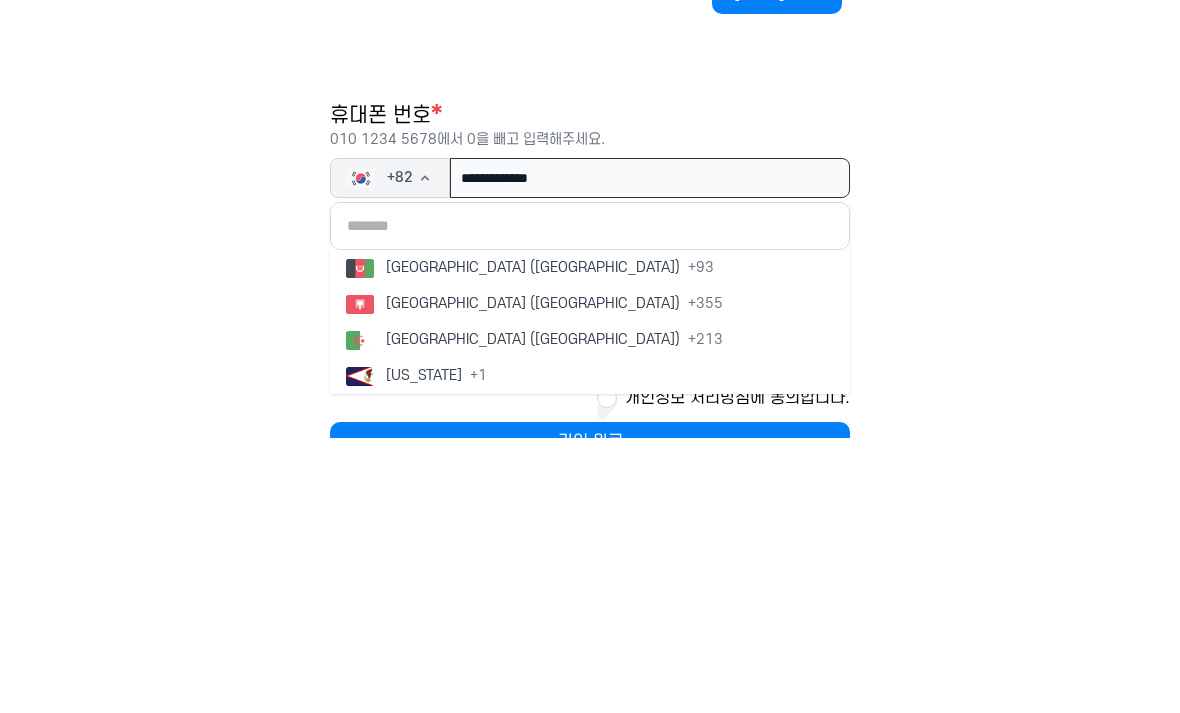 type on "**********" 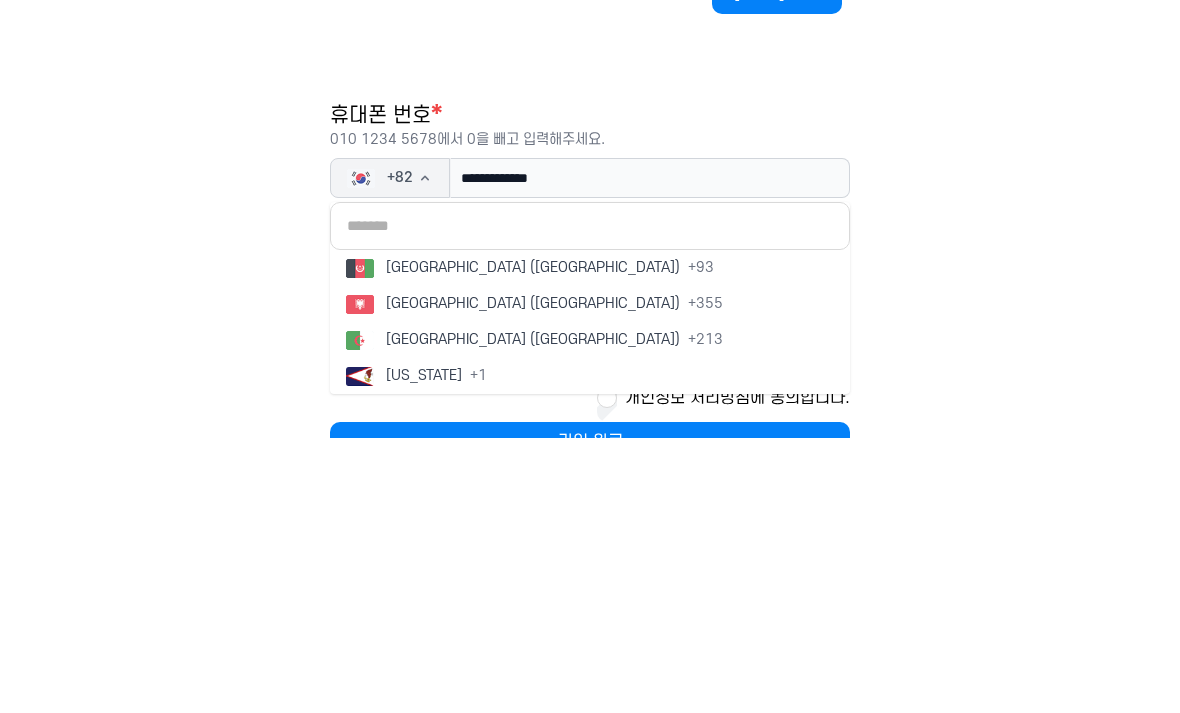 click on "인증번호 발송" at bounding box center (785, 509) 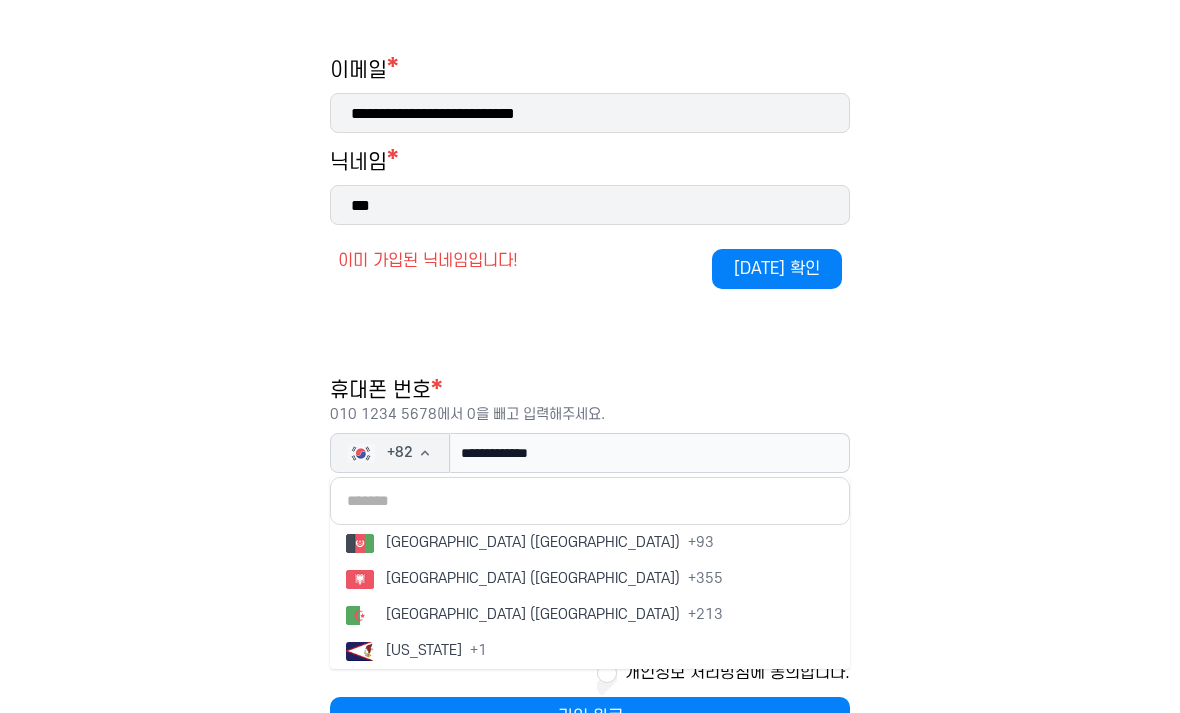 click on "**********" at bounding box center [590, 277] 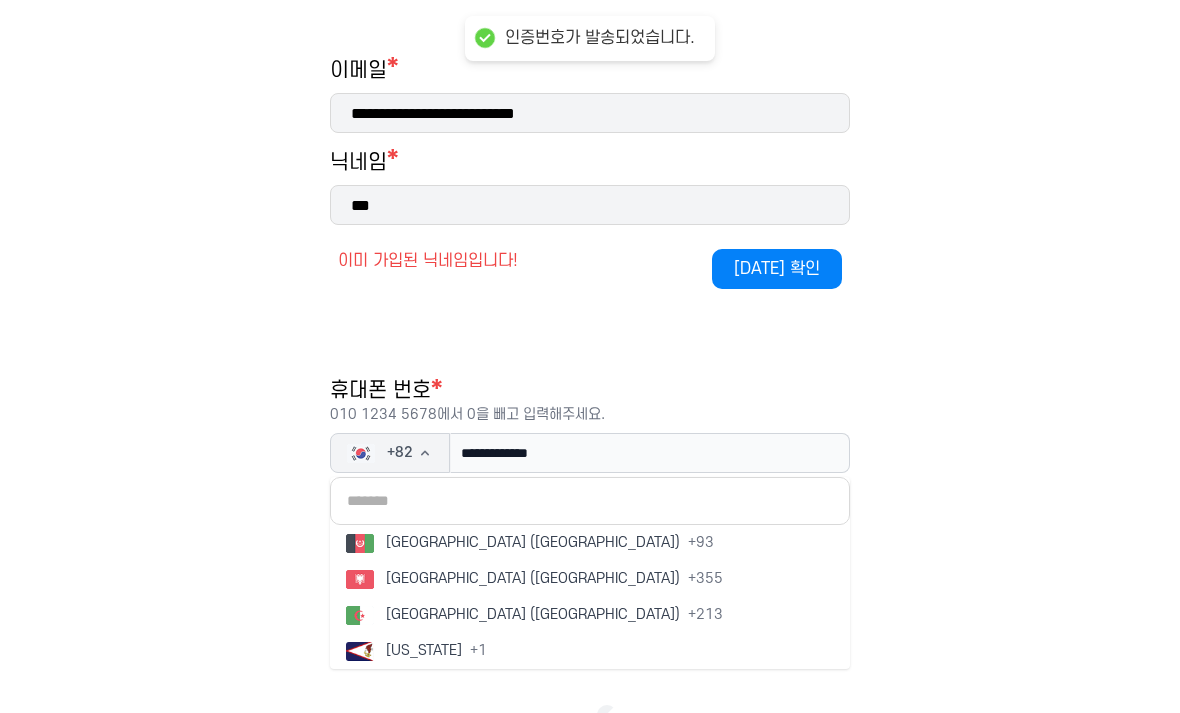 scroll, scrollTop: 359, scrollLeft: 0, axis: vertical 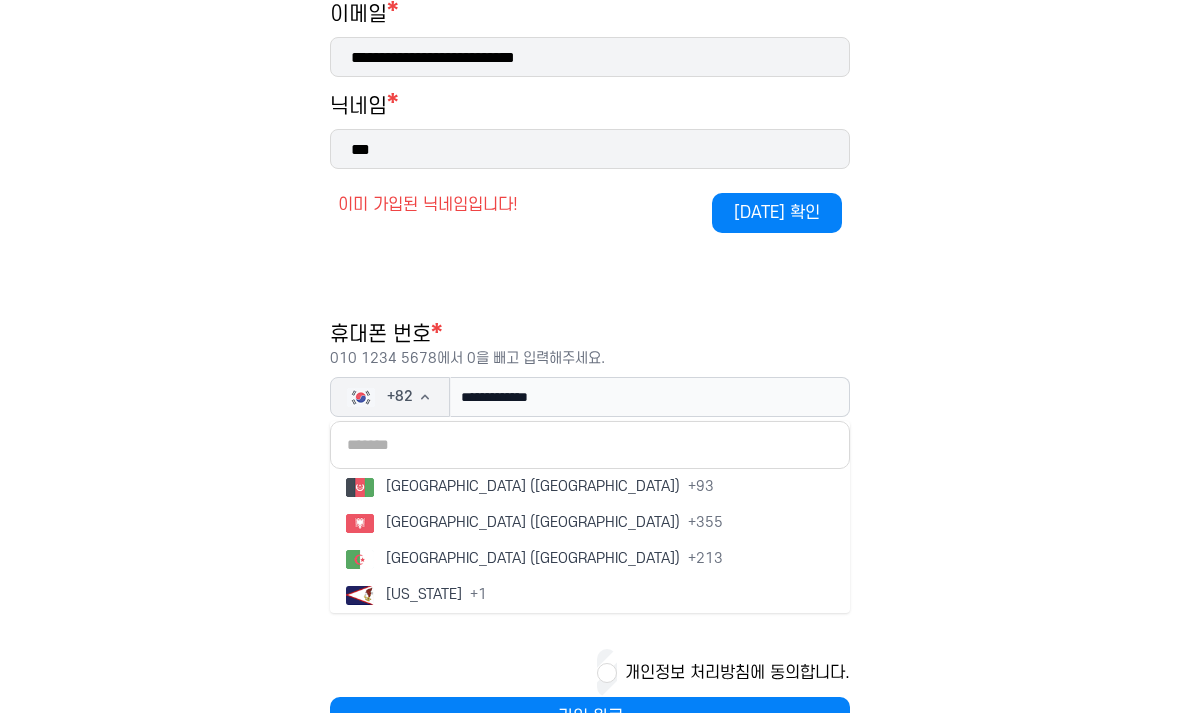 click on "인증번호 발송" at bounding box center [785, 453] 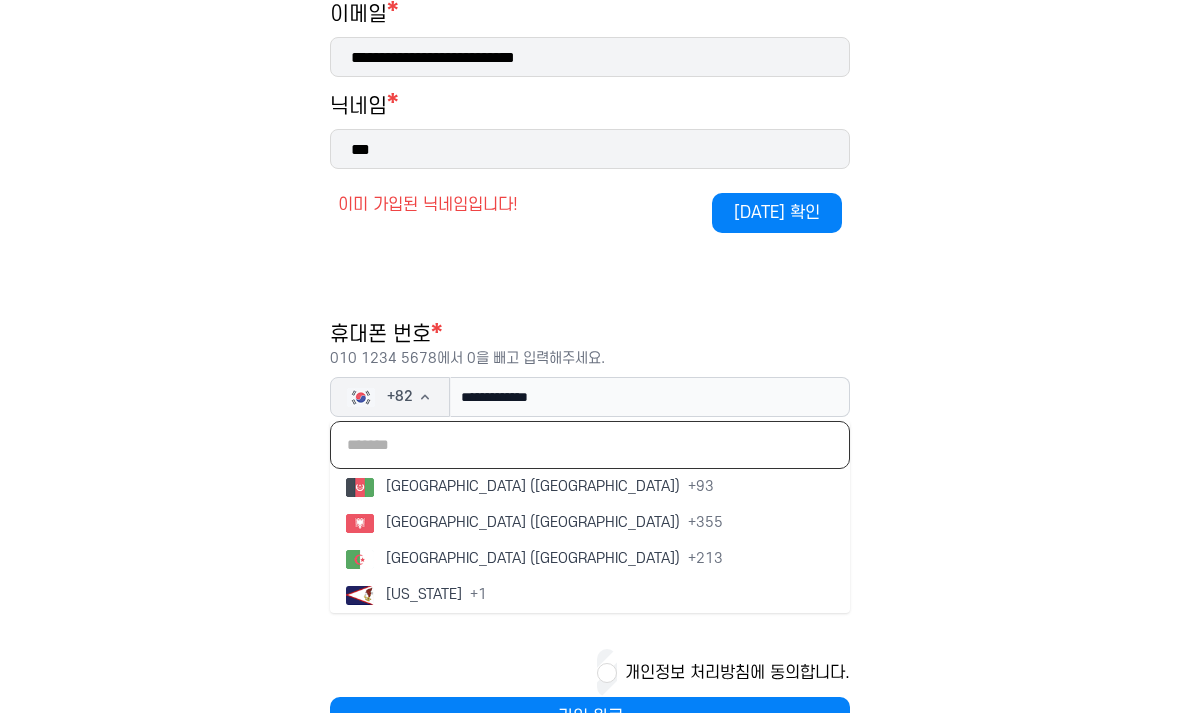 click at bounding box center (590, 445) 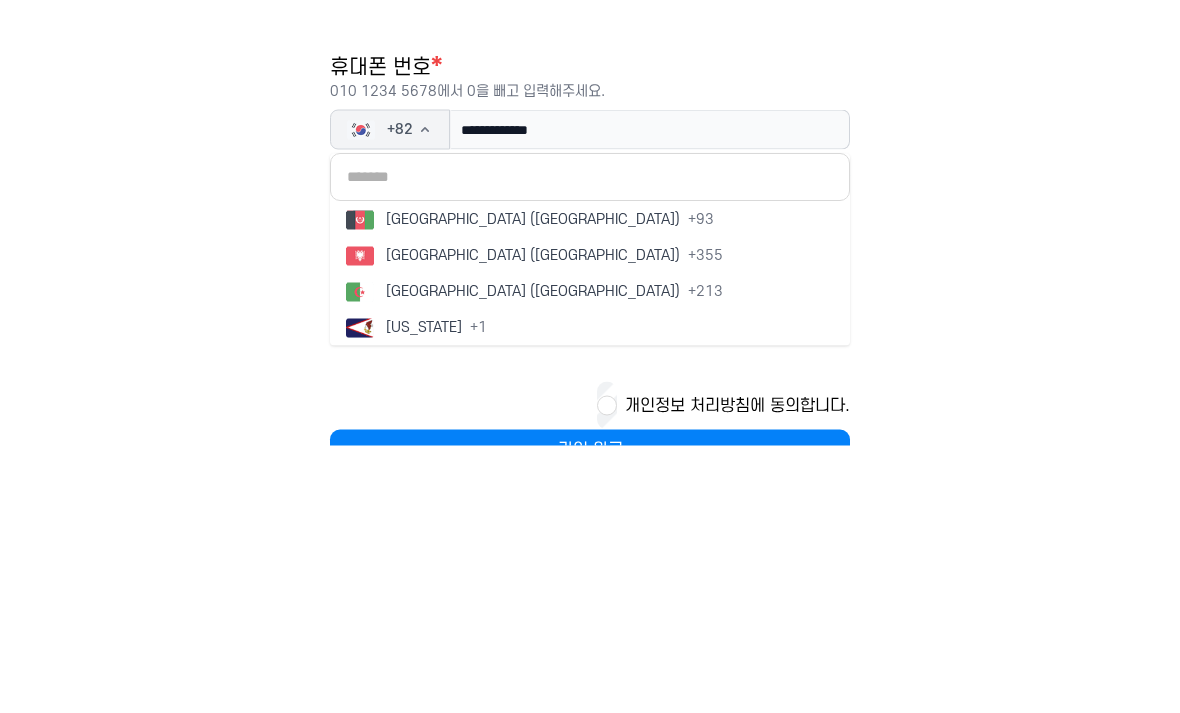 click on "+ 82" at bounding box center (390, 397) 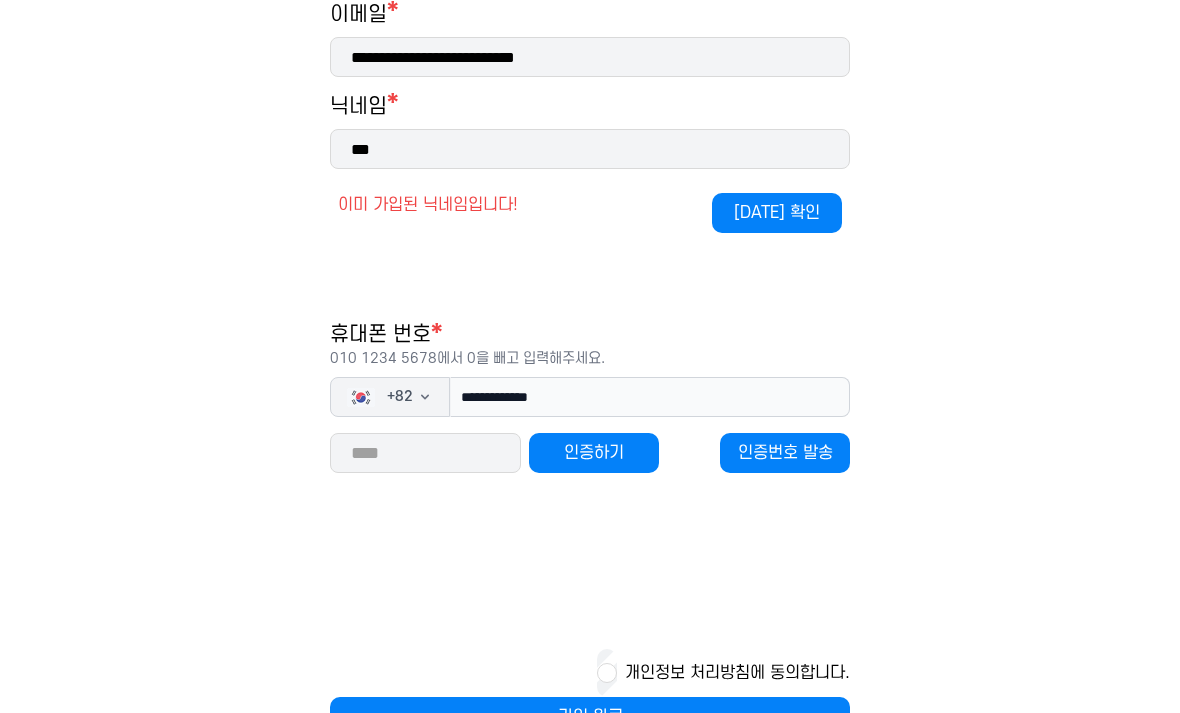 click at bounding box center (425, 453) 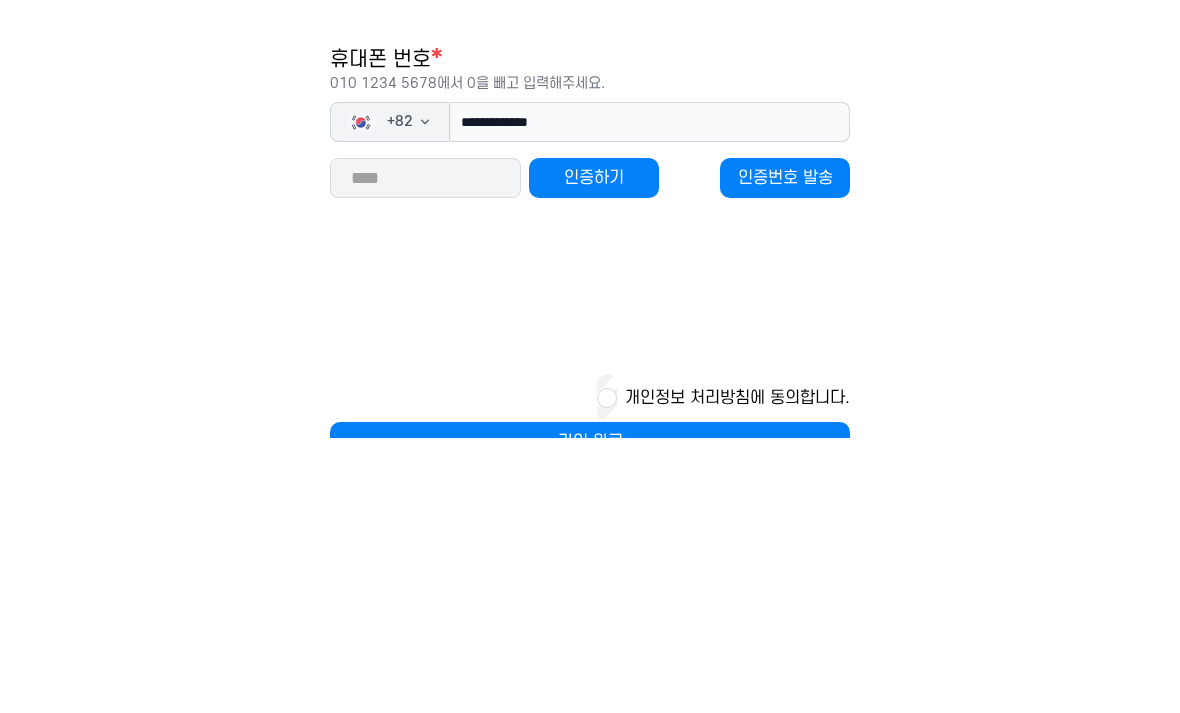 type on "*" 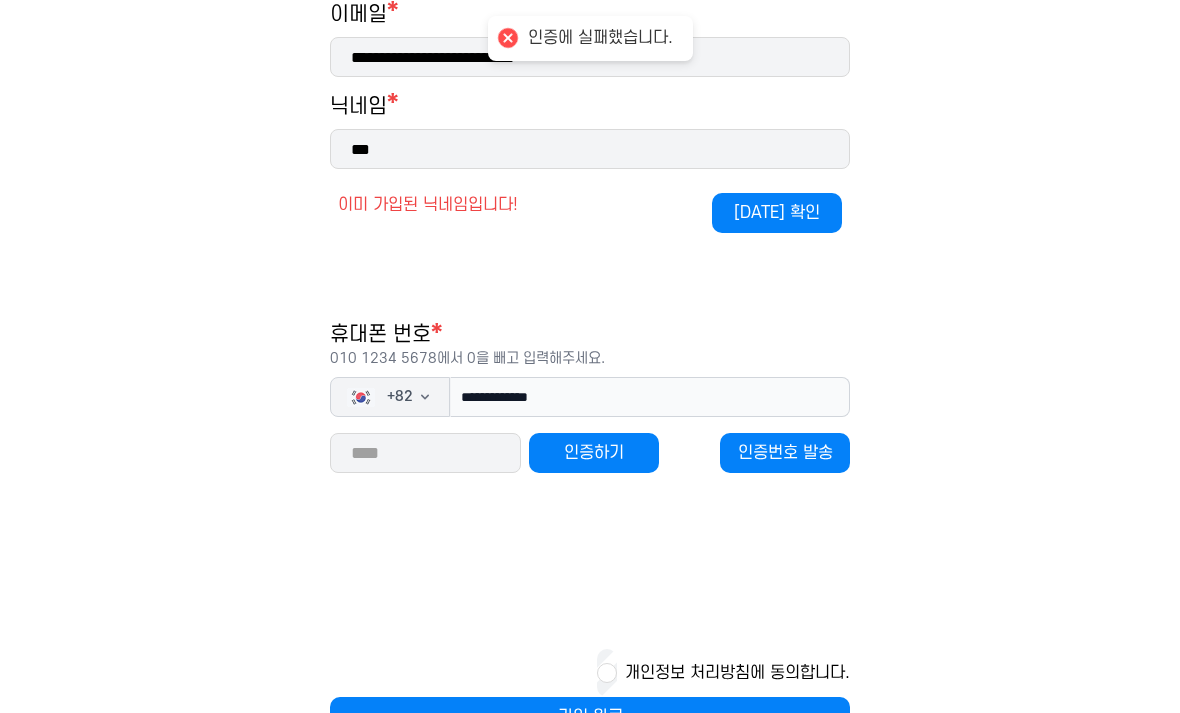 click on "인증번호 발송" at bounding box center [785, 453] 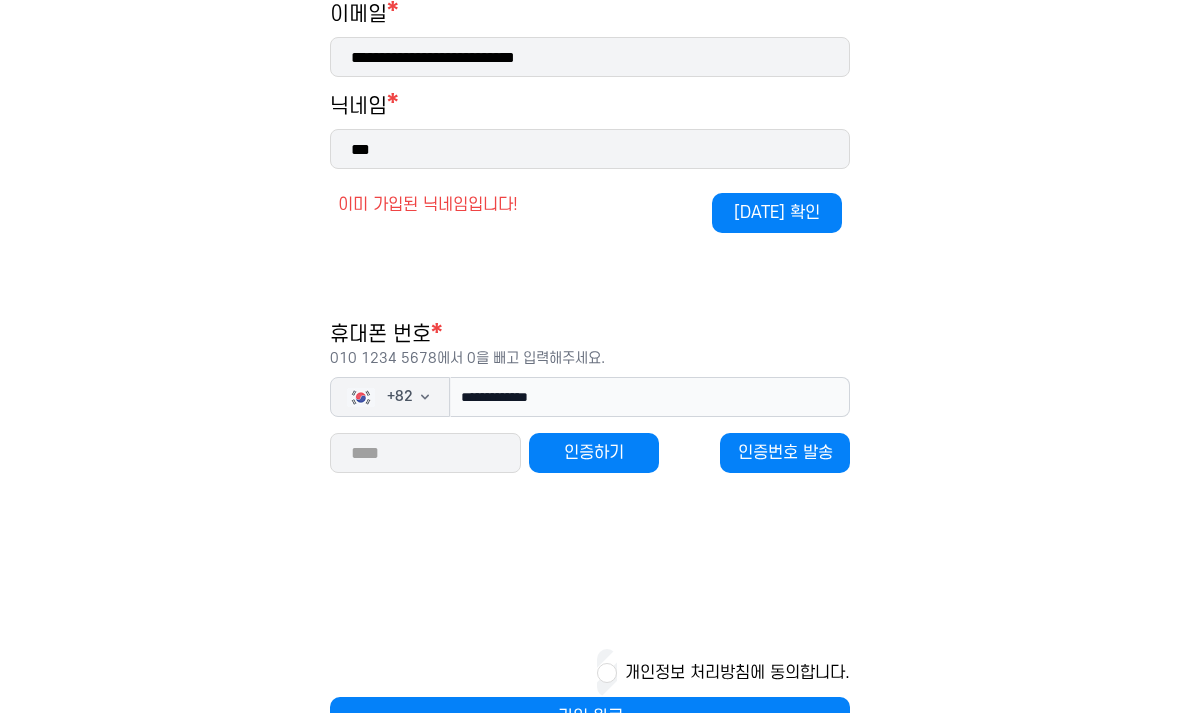 click on "*****" at bounding box center [425, 453] 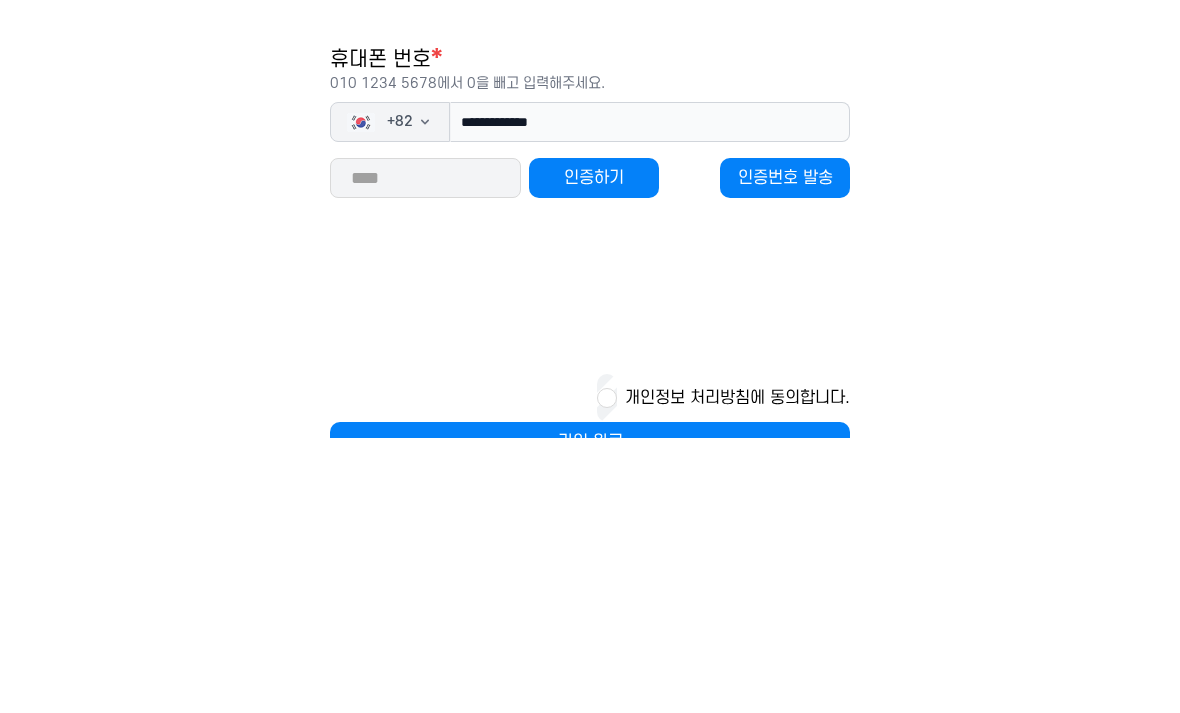 type on "*" 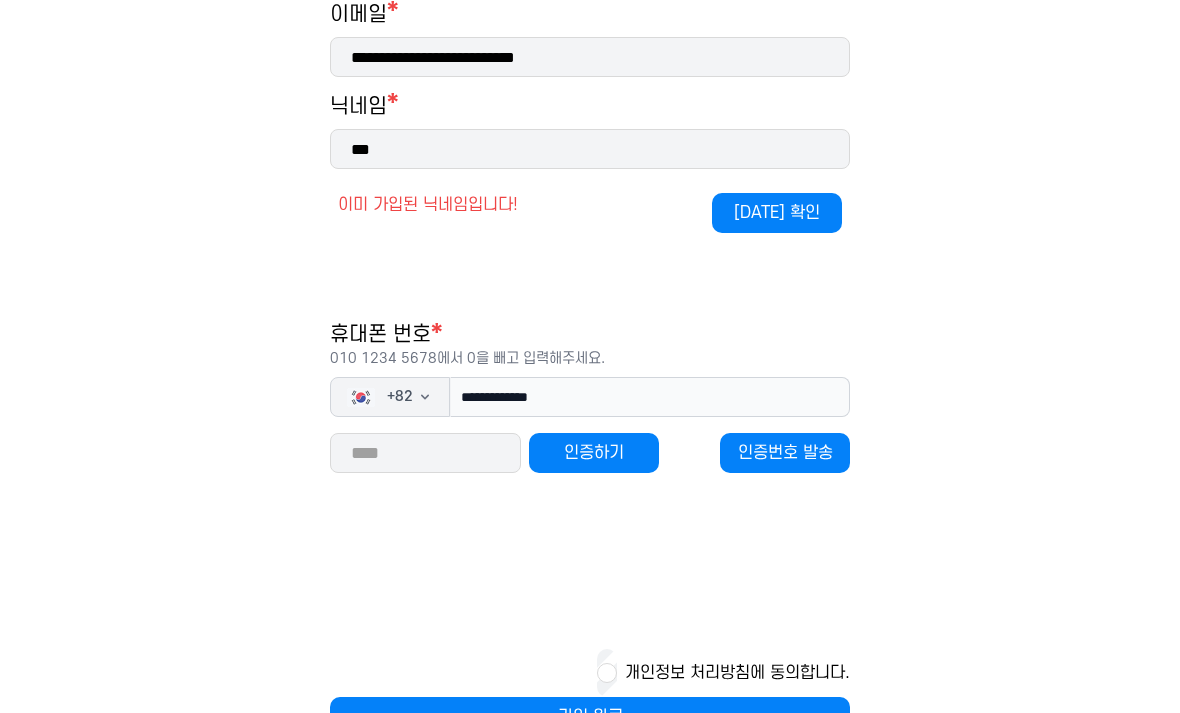 click on "인증하기" 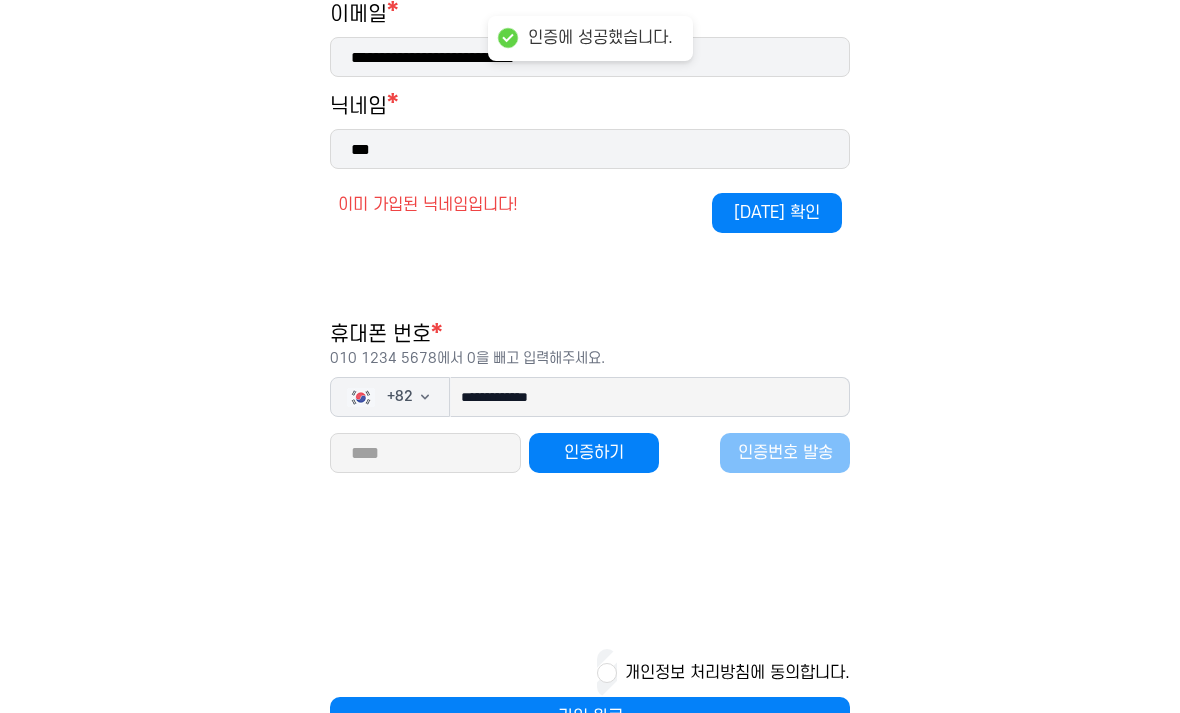 click on "가입 완료" at bounding box center [590, 717] 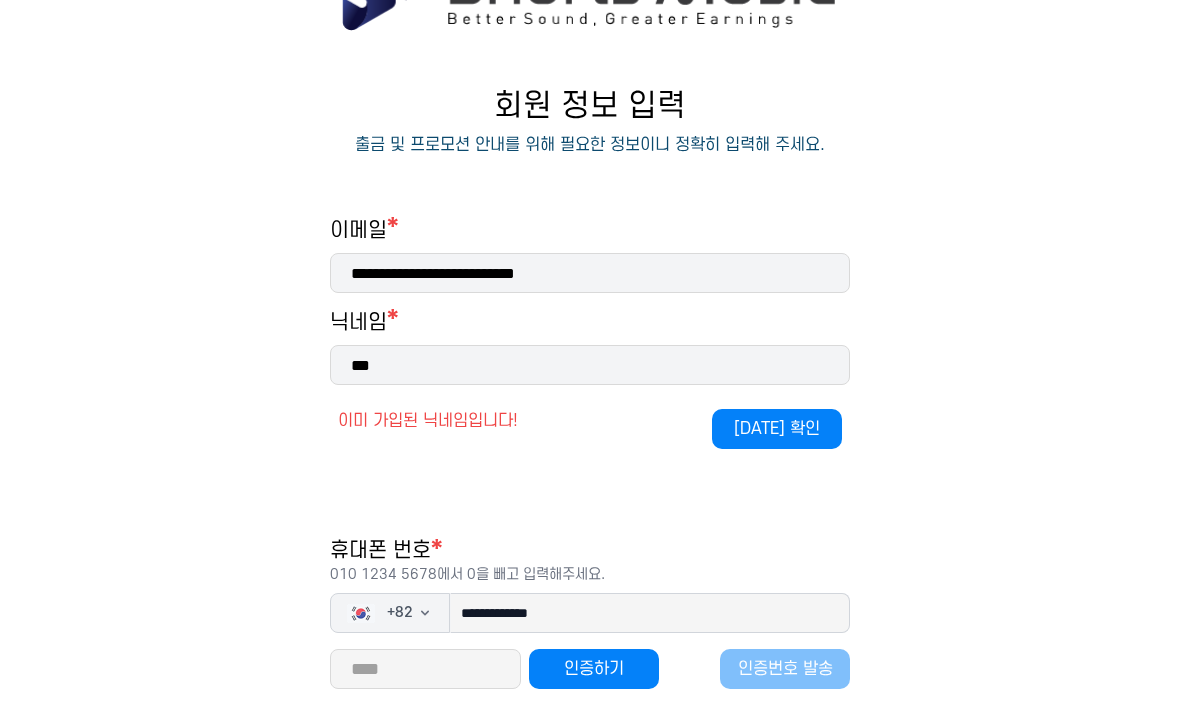 click on "***" at bounding box center (590, 365) 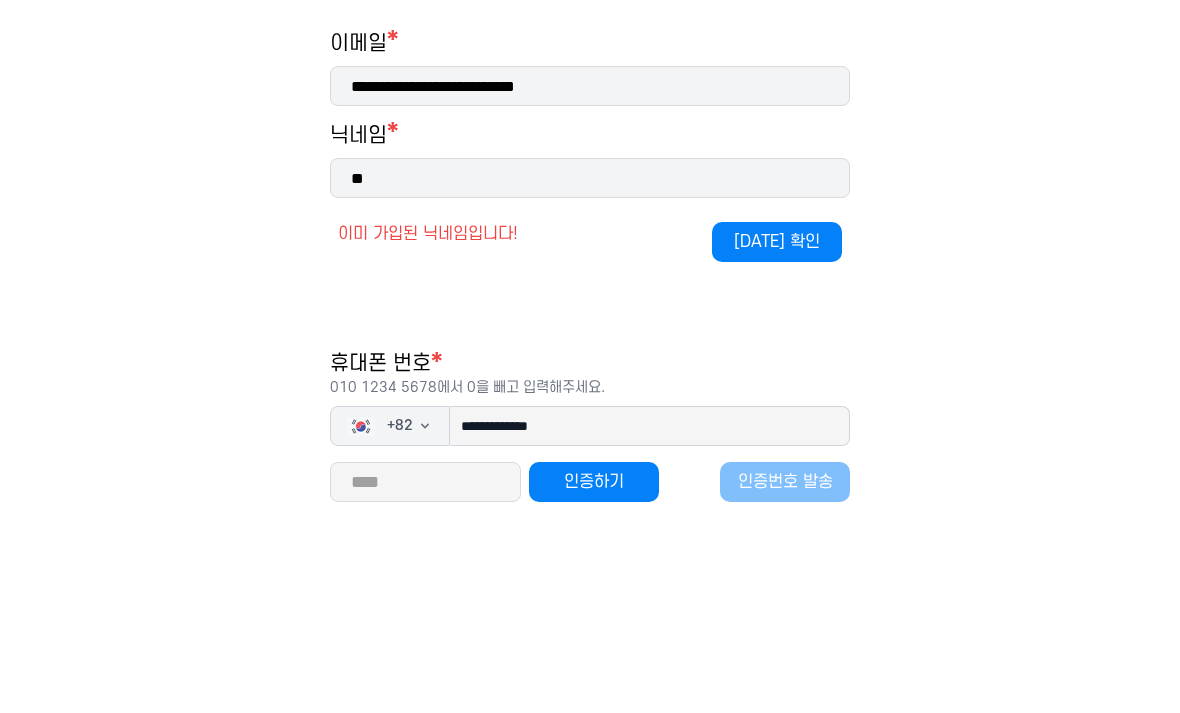 type on "*" 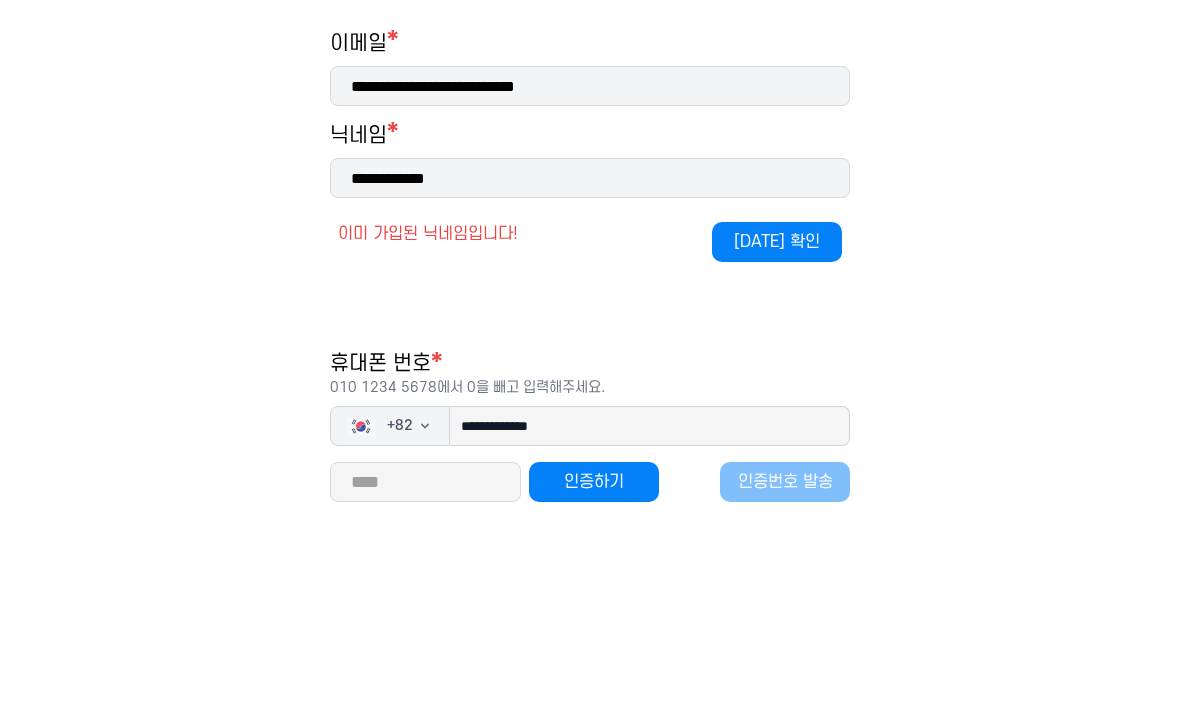 type on "**********" 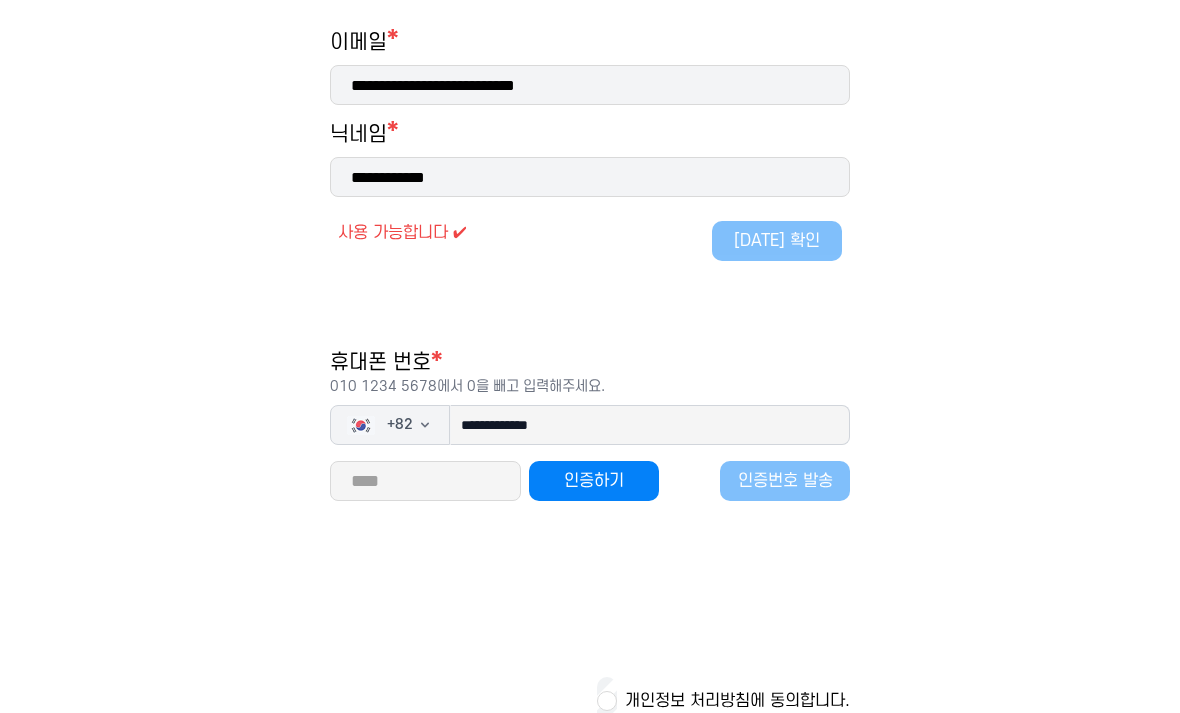 scroll, scrollTop: 359, scrollLeft: 0, axis: vertical 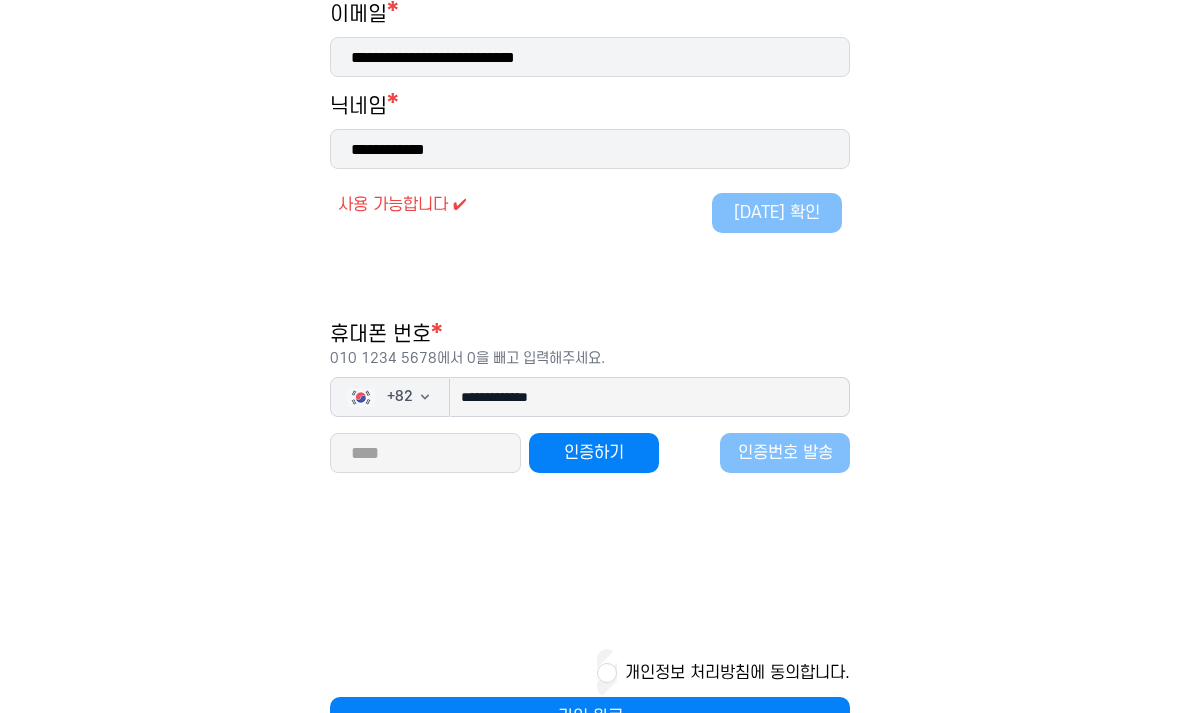 click on "가입 완료" at bounding box center (590, 717) 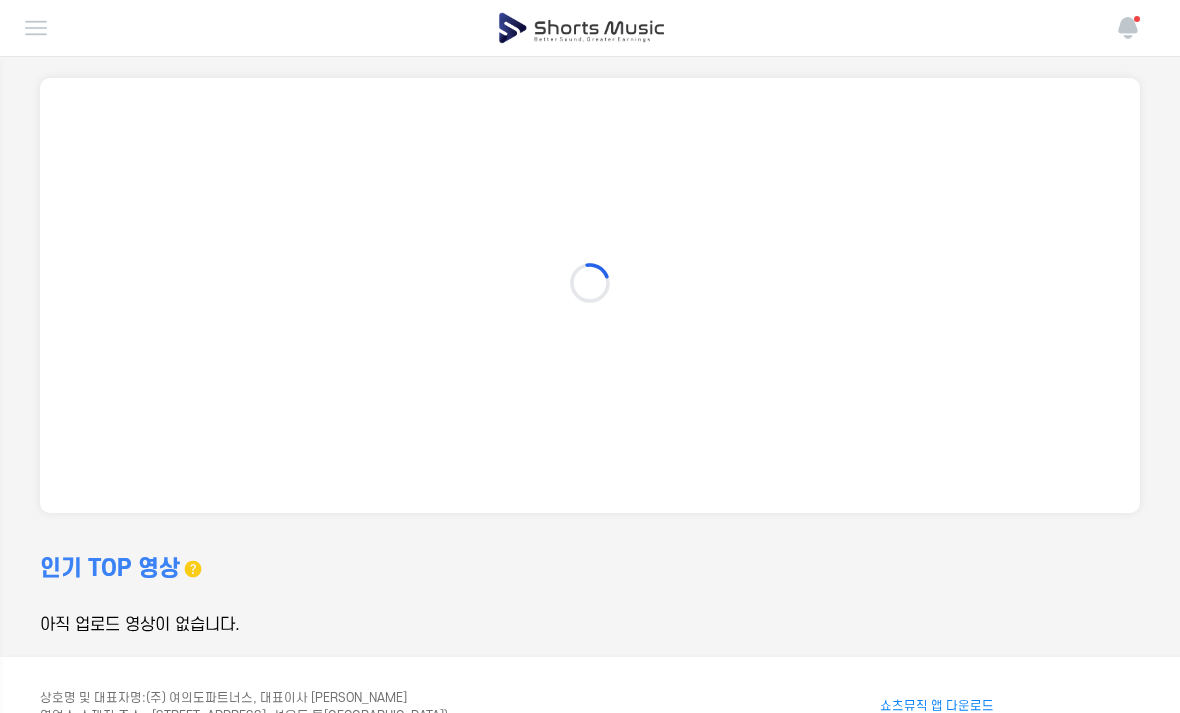 scroll, scrollTop: 0, scrollLeft: 0, axis: both 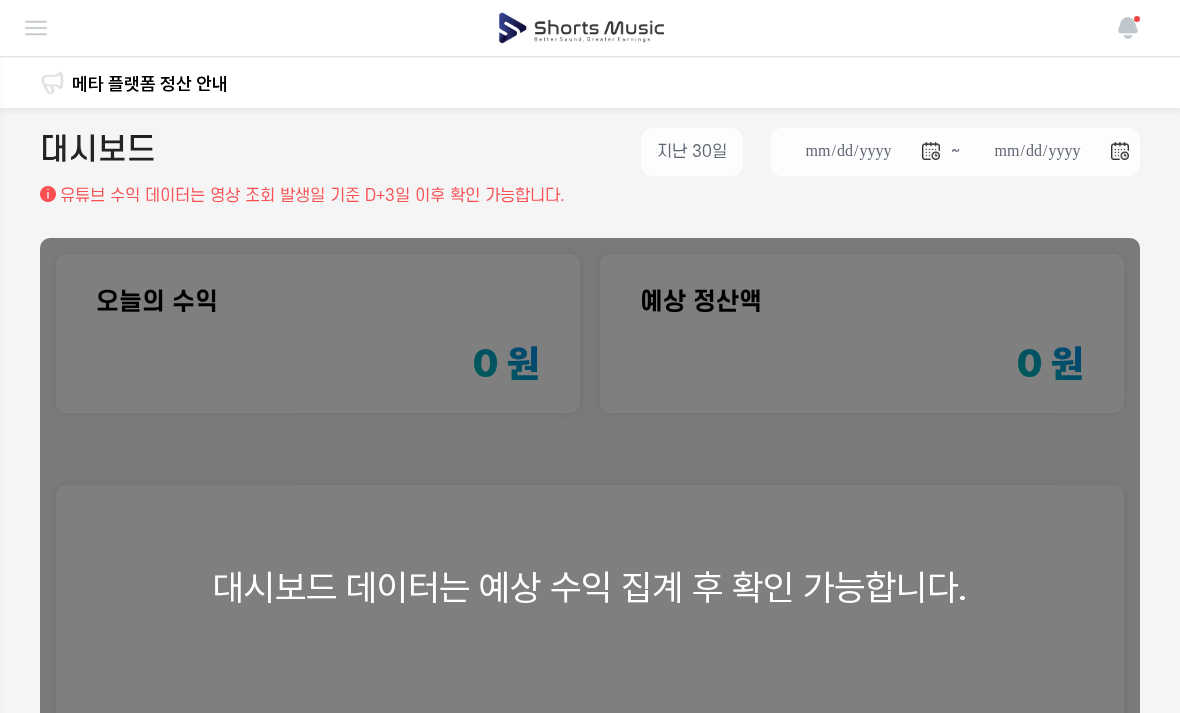 click on "대시보드 데이터는 예상 수익 집계 후 확인 가능합니다." at bounding box center (590, 587) 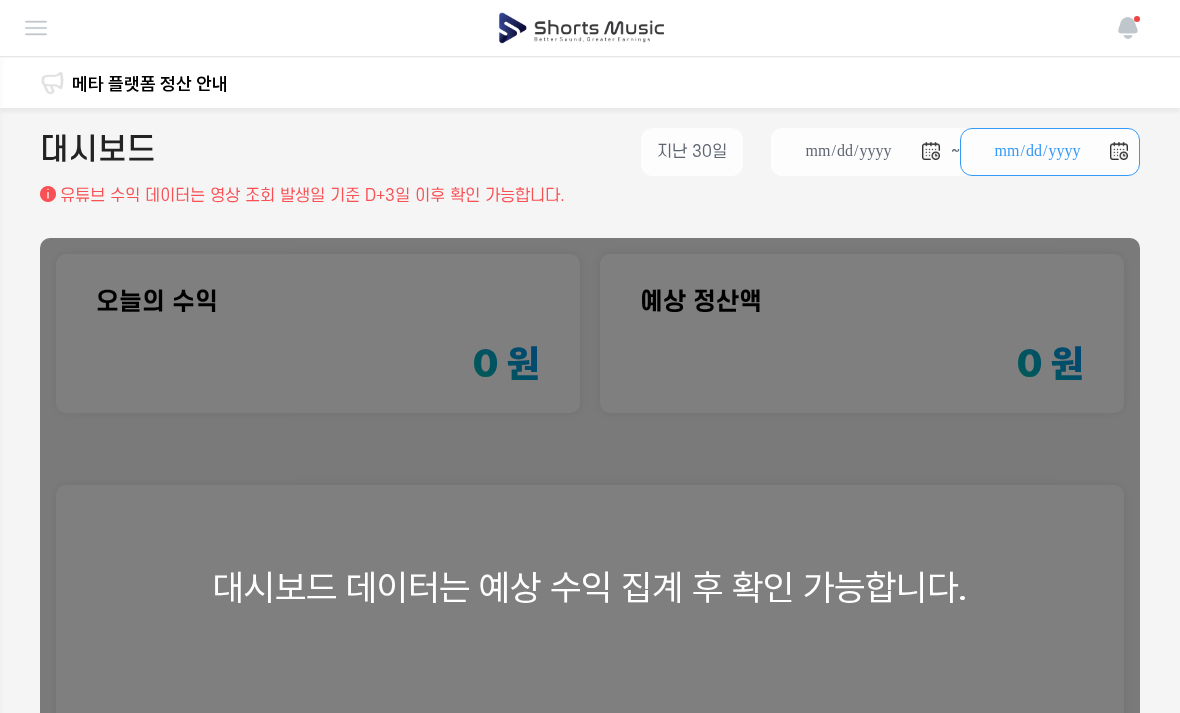 click on "**********" at bounding box center (1050, 152) 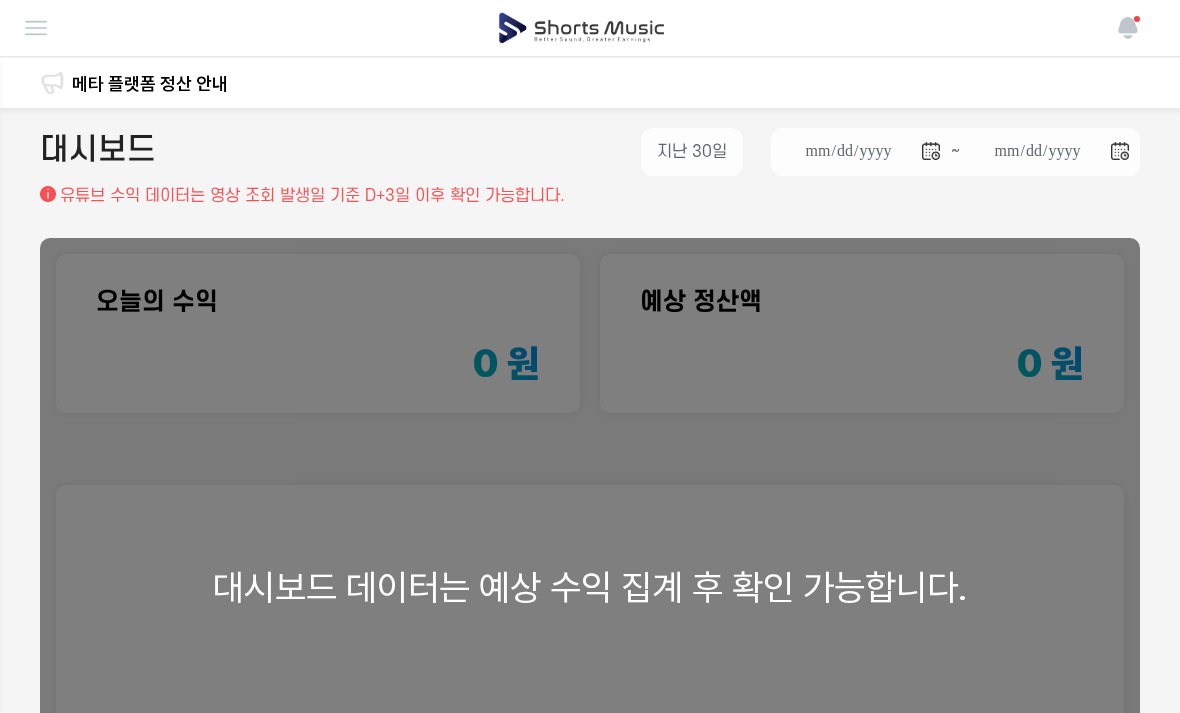 click on "대시보드 데이터는 예상 수익 집계 후 확인 가능합니다." at bounding box center (590, 587) 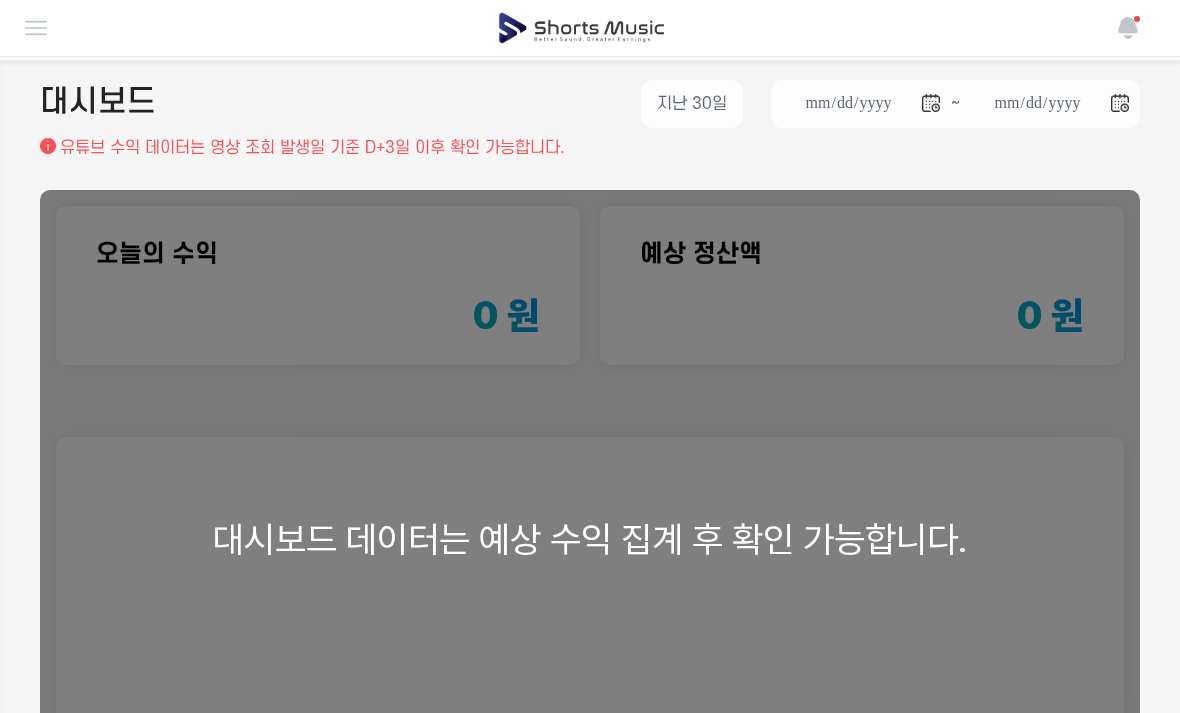 scroll, scrollTop: 0, scrollLeft: 0, axis: both 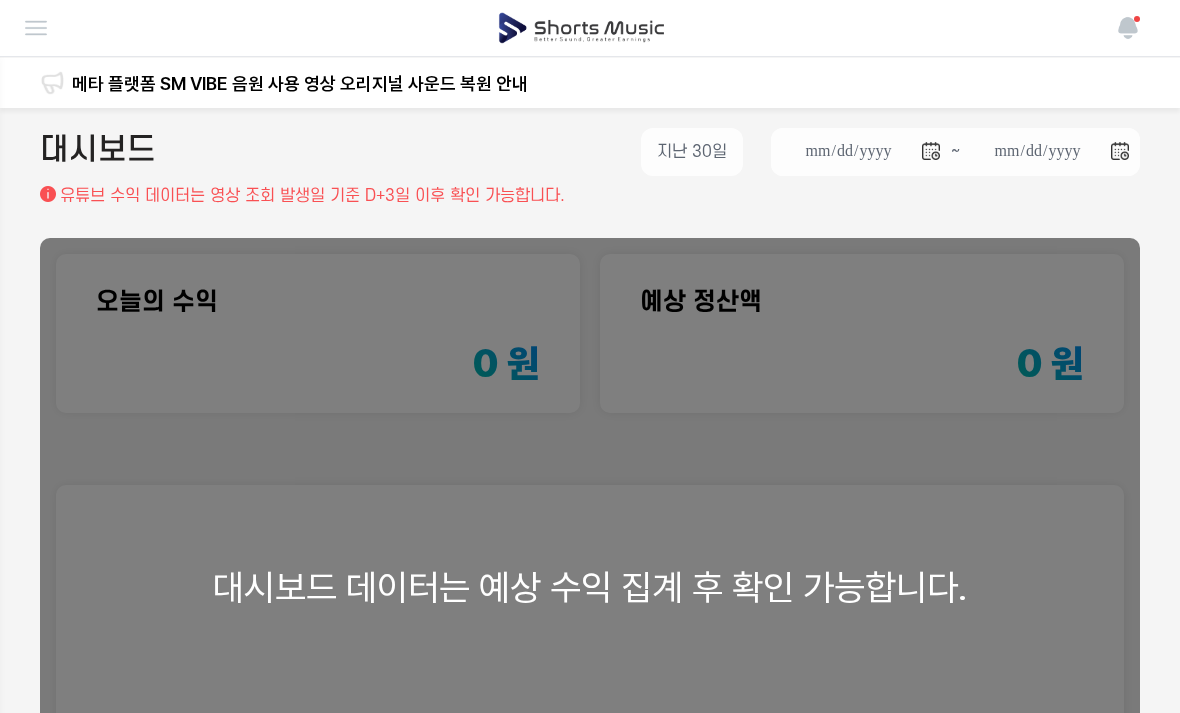 click at bounding box center (36, 28) 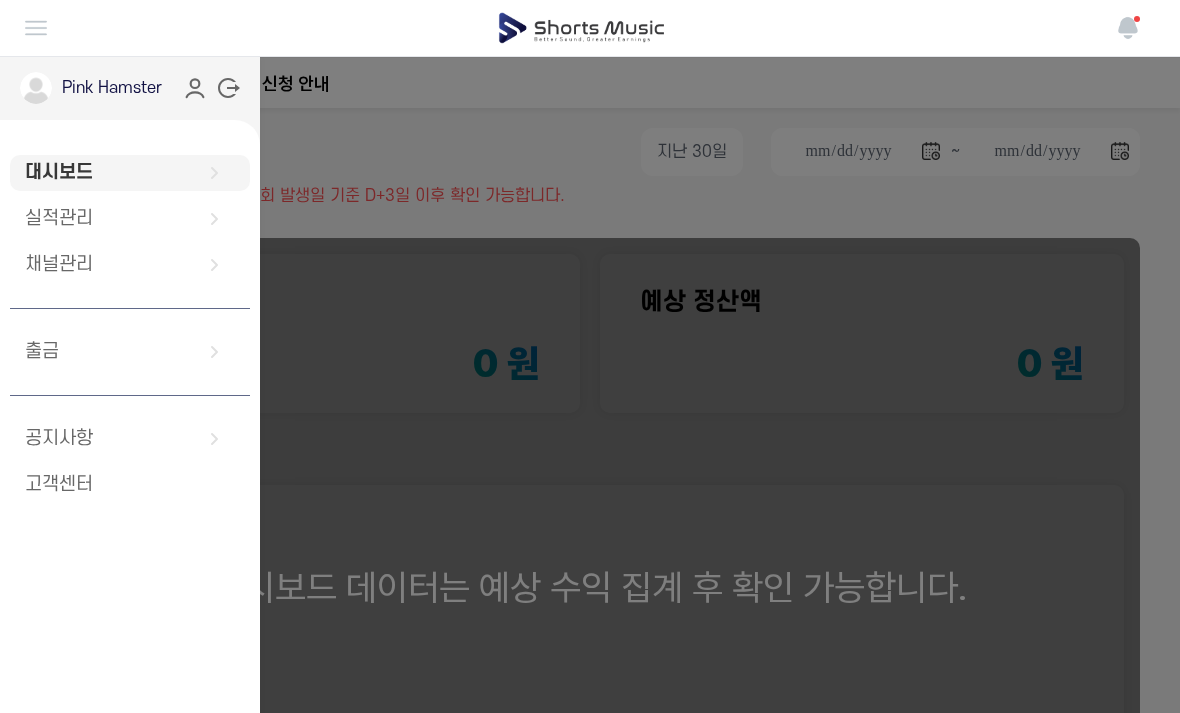 click at bounding box center (590, 356) 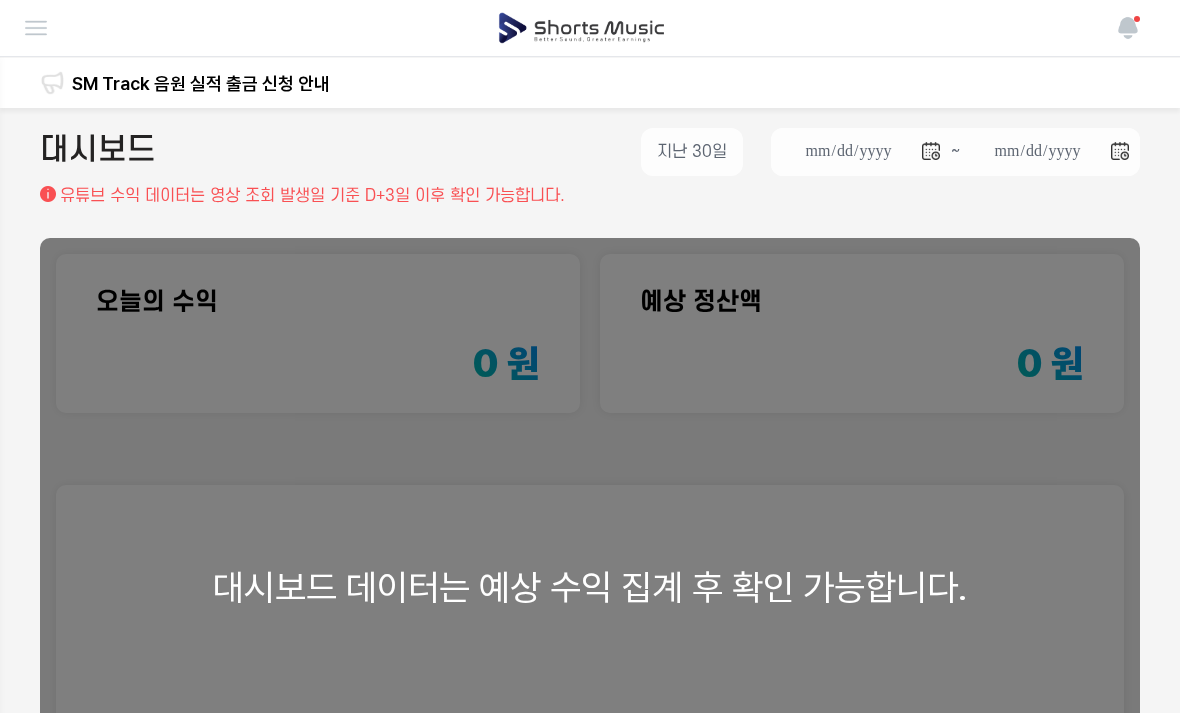 click at bounding box center (36, 28) 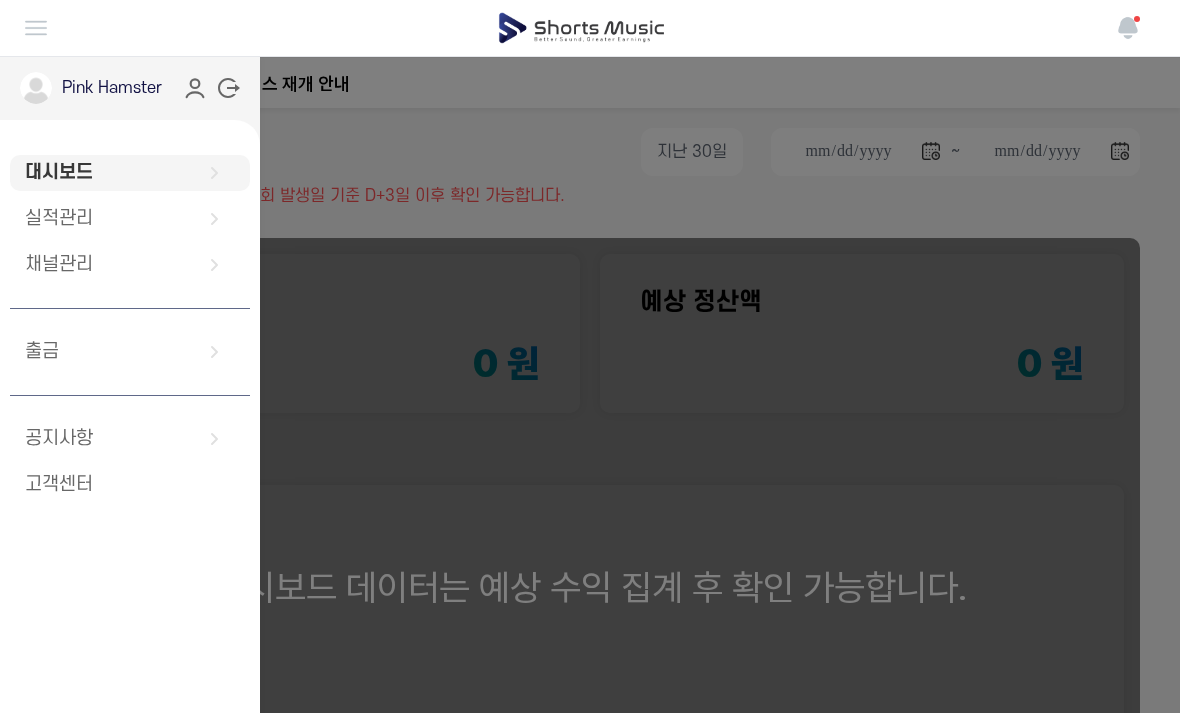 click on "출금" at bounding box center [130, 352] 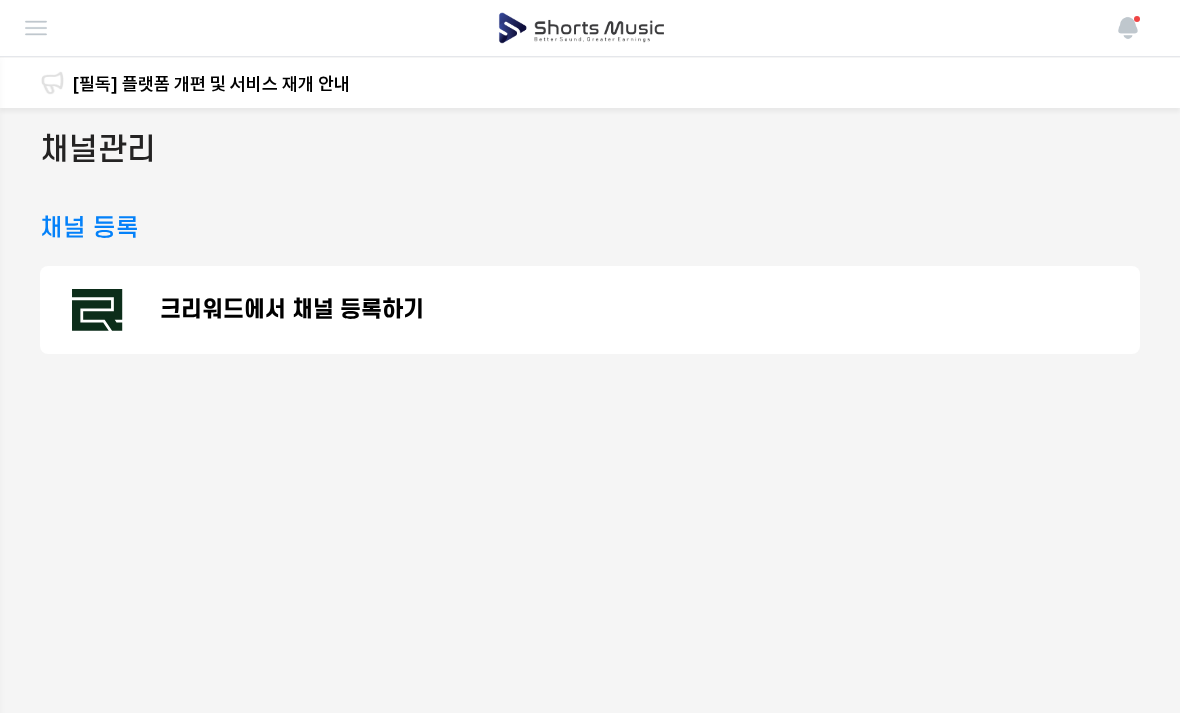 click at bounding box center (1128, 28) 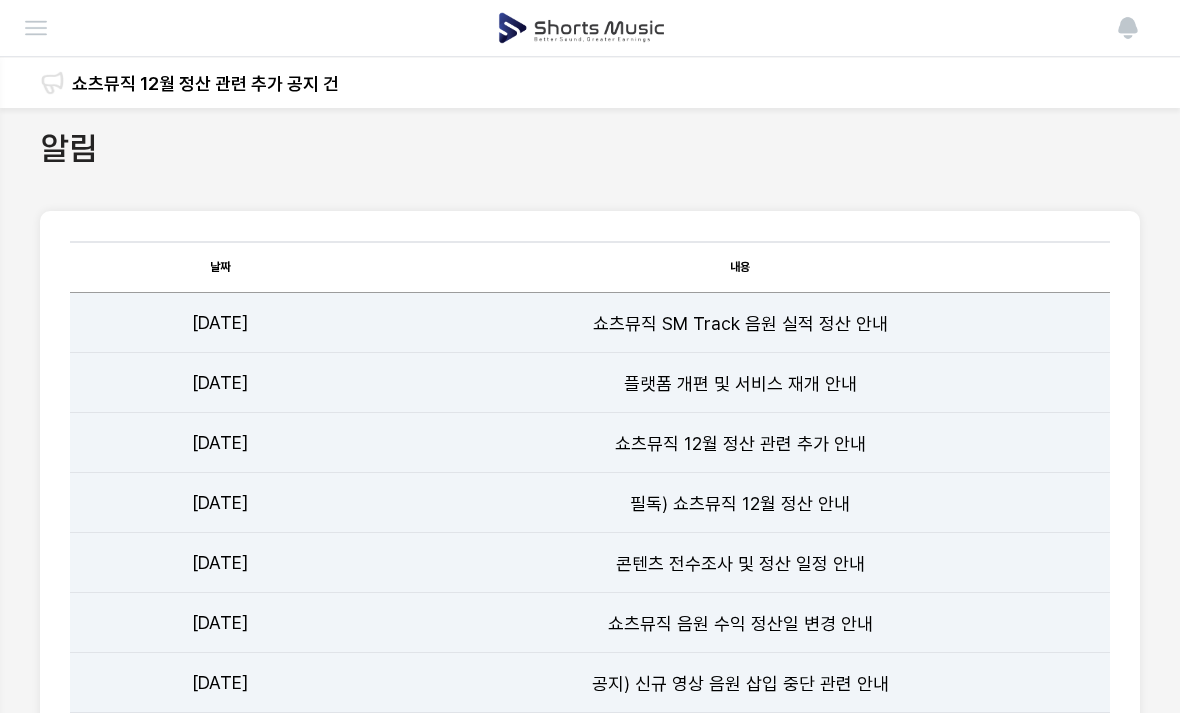click at bounding box center (1128, 28) 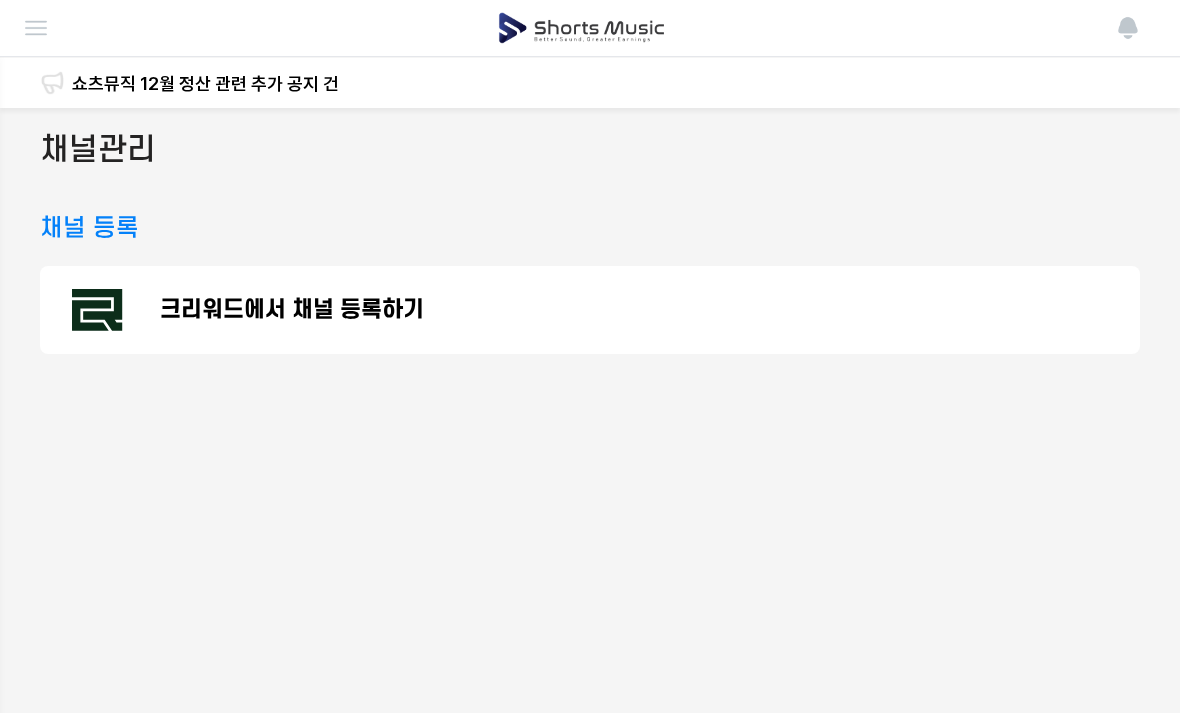 click on "크리워드에서 채널 등록하기" at bounding box center (590, 310) 